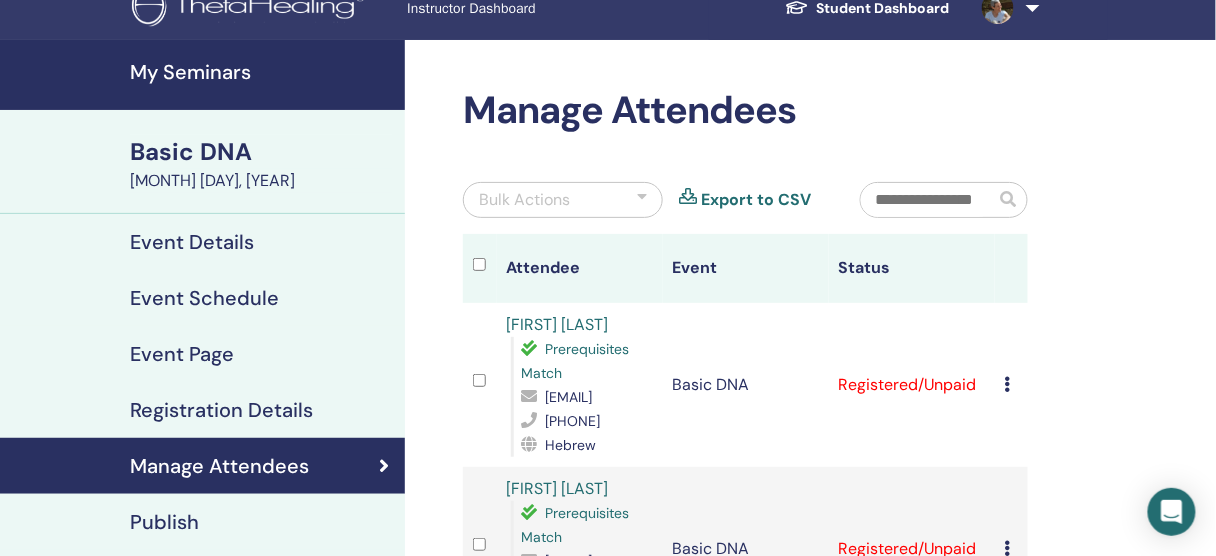 scroll, scrollTop: 0, scrollLeft: 0, axis: both 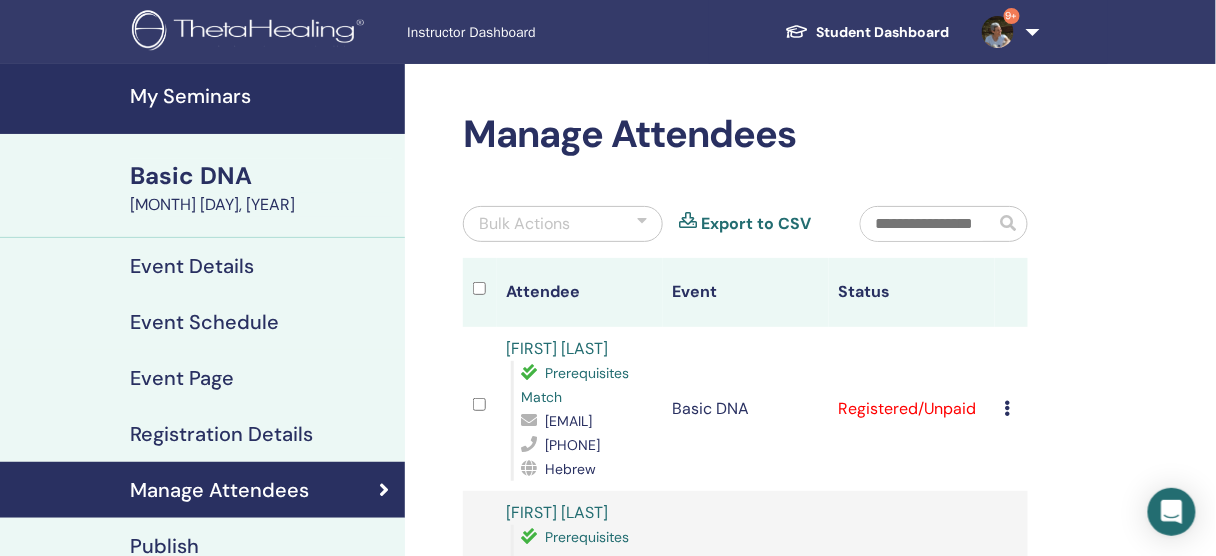 click on "9+" at bounding box center (1007, 32) 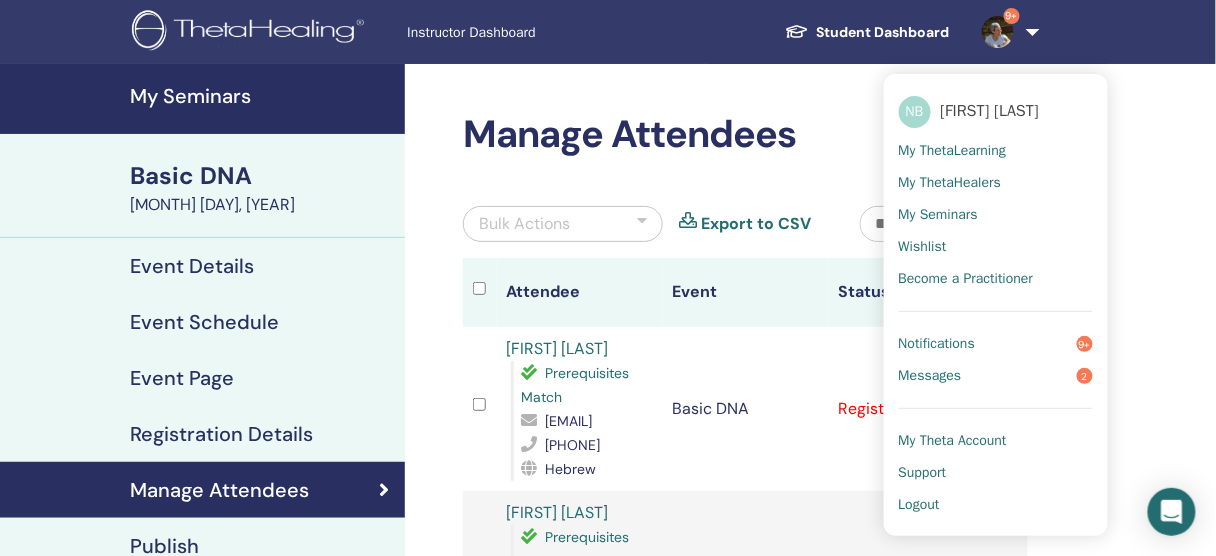 click on "Manage Attendees Bulk Actions Export to CSV Attendee Event Status Hagit Tenenbaum Prerequisites Match hagitten1975@gmail.com 0508778960 Hebrew Basic DNA Registered/Unpaid Cancel Registration Do not auto-certify Mark as Paid Mark as Unpaid Mark as Absent Complete and Certify Download Certificate Gal Weiss Prerequisites Match galweiss6@gmail.com 0523846556 Hebrew Basic DNA Registered/Unpaid Cancel Registration Do not auto-certify Mark as Paid Mark as Unpaid Mark as Absent Complete and Certify Download Certificate Neta Hamuel Prerequisites Match neta.hamuel@gmail.com 0547473720 Hebrew Basic DNA Registered/Unpaid Cancel Registration Do not auto-certify Mark as Paid Mark as Unpaid Mark as Absent Complete and Certify Download Certificate Adit Vozgil Prerequisites Match adit.vozgil@gmail.com 0507148118 Hebrew Basic DNA Registered/Unpaid Cancel Registration Do not auto-certify Mark as Paid Mark as Unpaid Mark as Absent Complete and Certify Download Certificate Michal Caspi Prerequisites Match mcaspi@gmail.com Hebrew" at bounding box center [810, 1747] 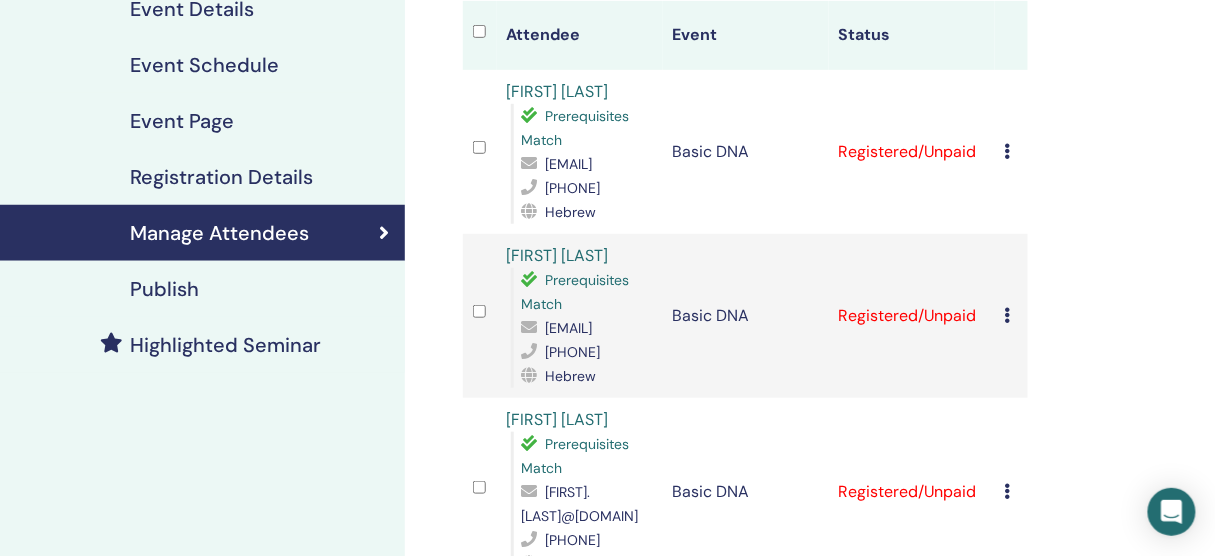 scroll, scrollTop: 0, scrollLeft: 0, axis: both 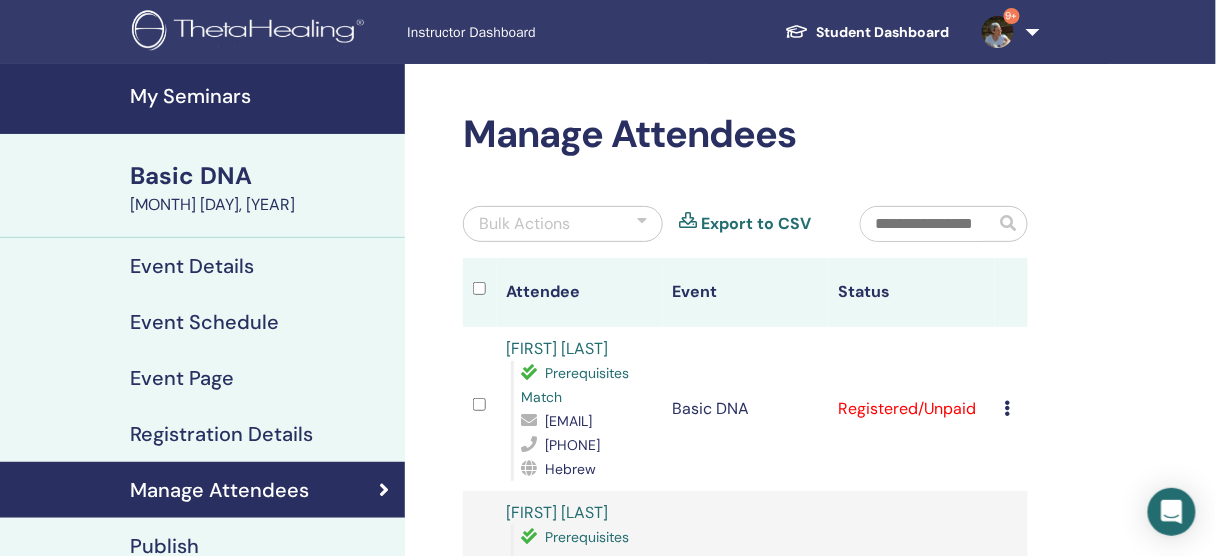 click on "9+" at bounding box center [1007, 32] 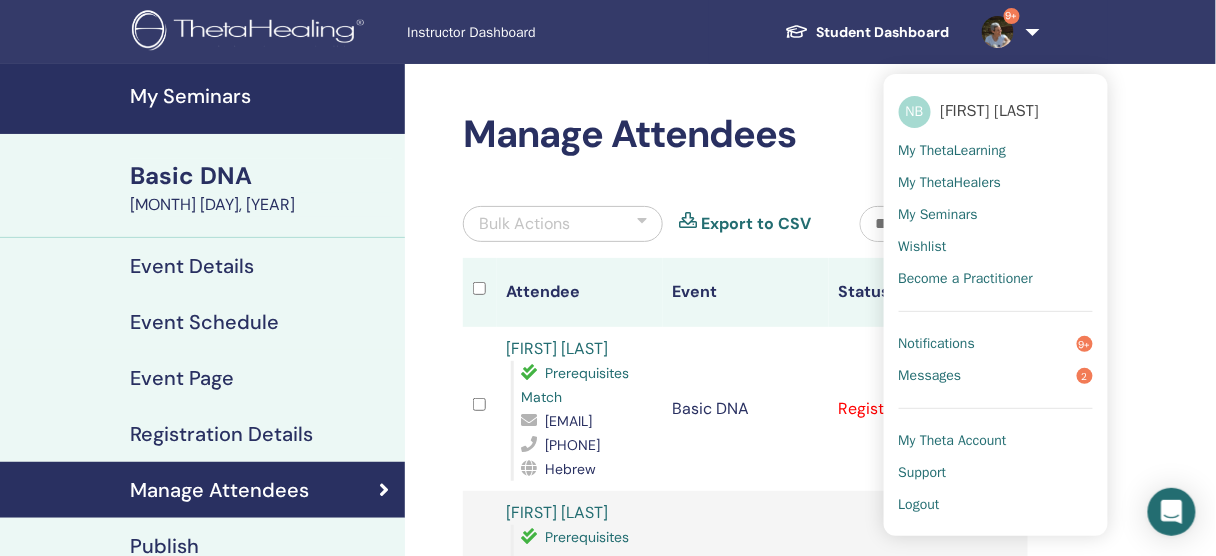 click on "Logout" at bounding box center [919, 505] 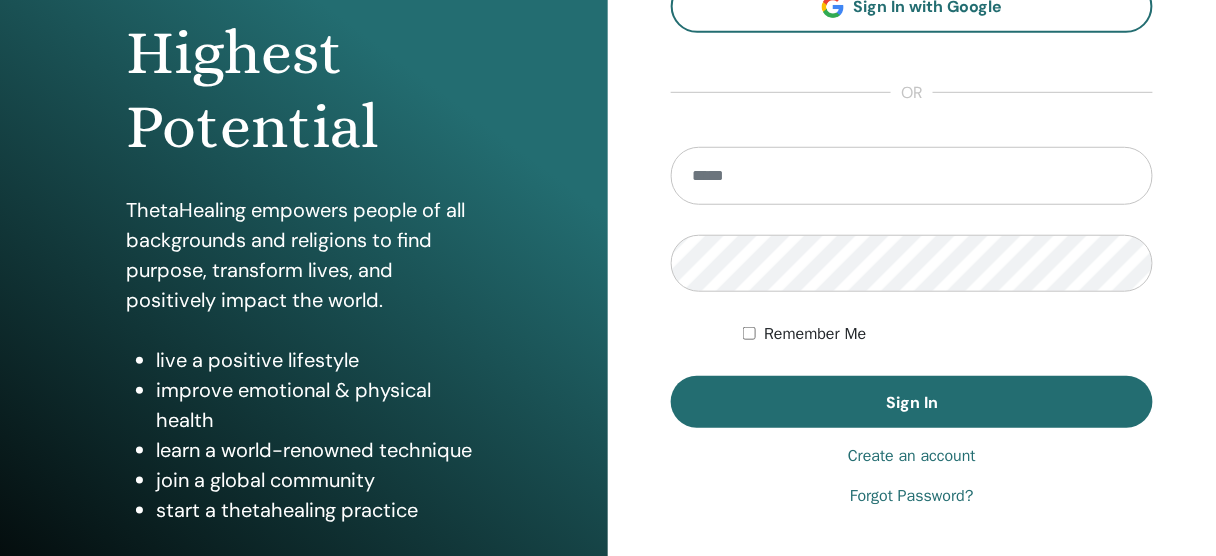 scroll, scrollTop: 320, scrollLeft: 0, axis: vertical 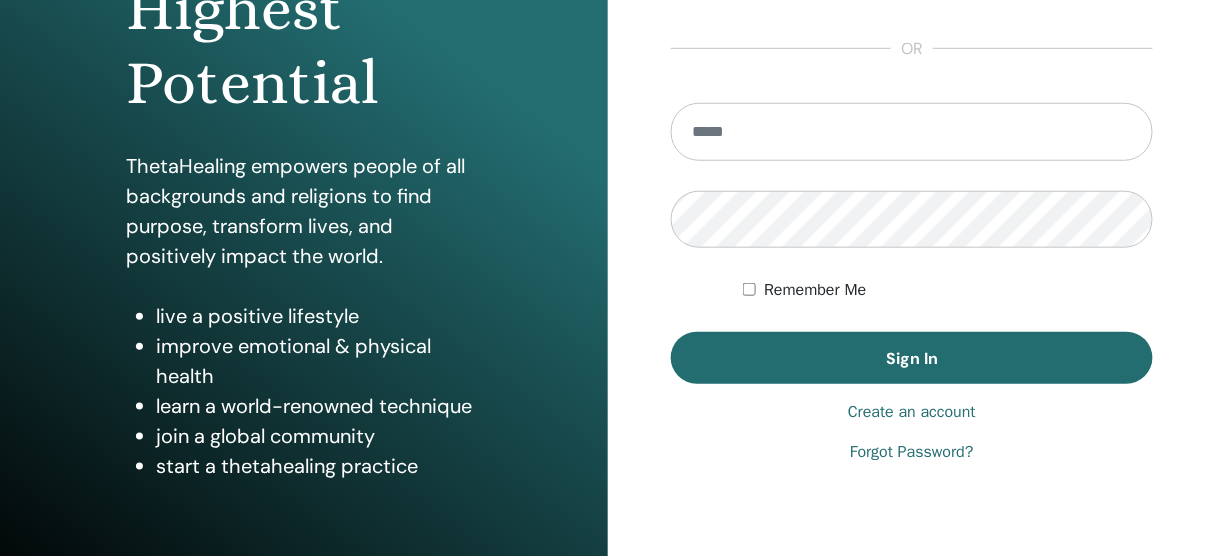 click at bounding box center (912, 132) 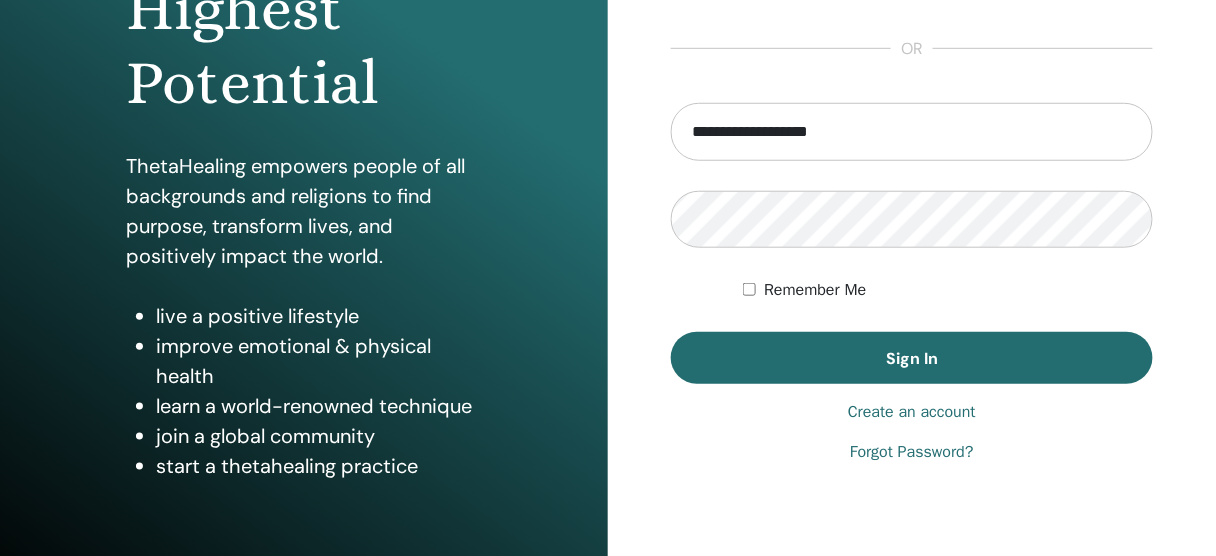 drag, startPoint x: 875, startPoint y: 130, endPoint x: 681, endPoint y: 130, distance: 194 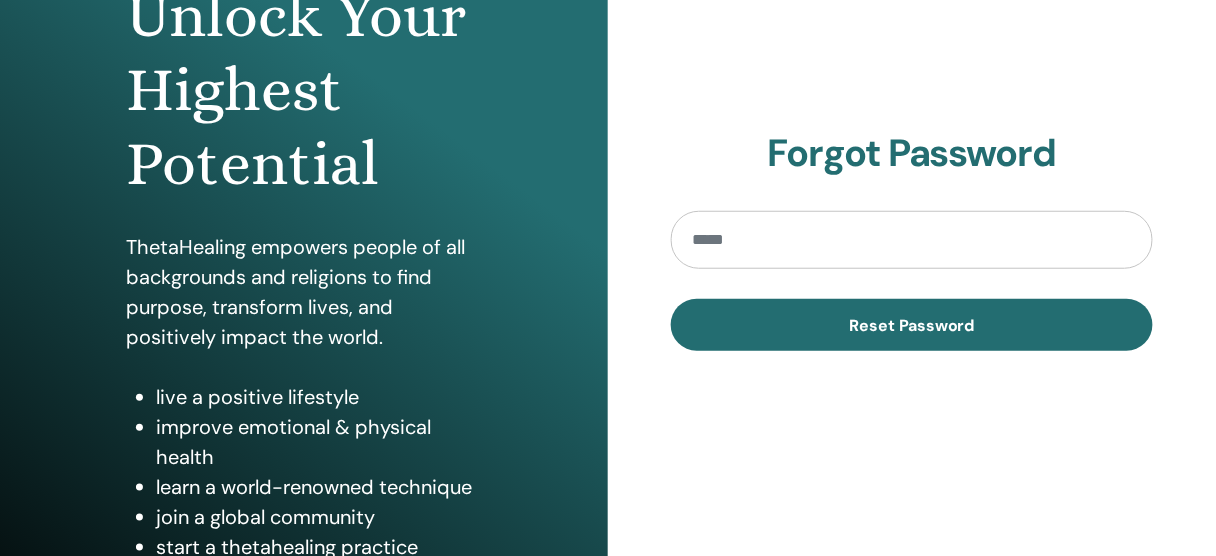scroll, scrollTop: 240, scrollLeft: 0, axis: vertical 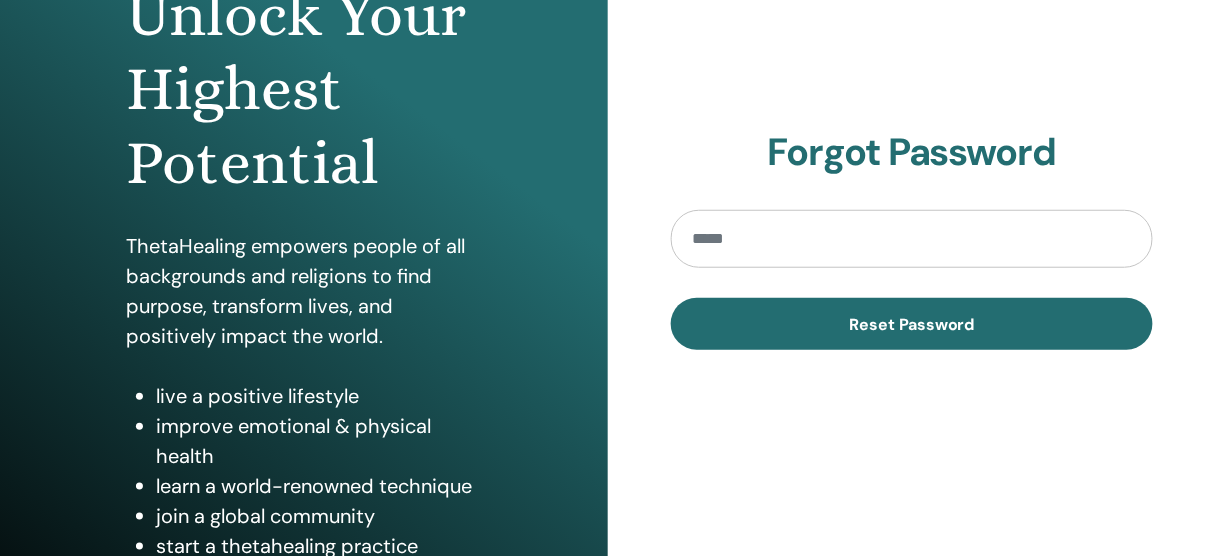 click at bounding box center (912, 239) 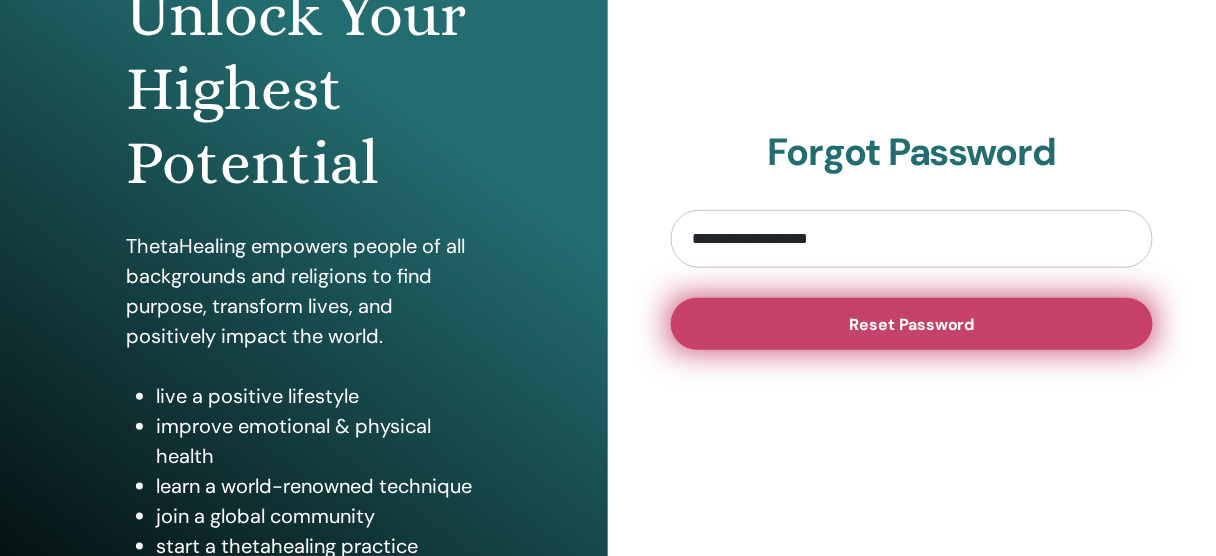 type on "**********" 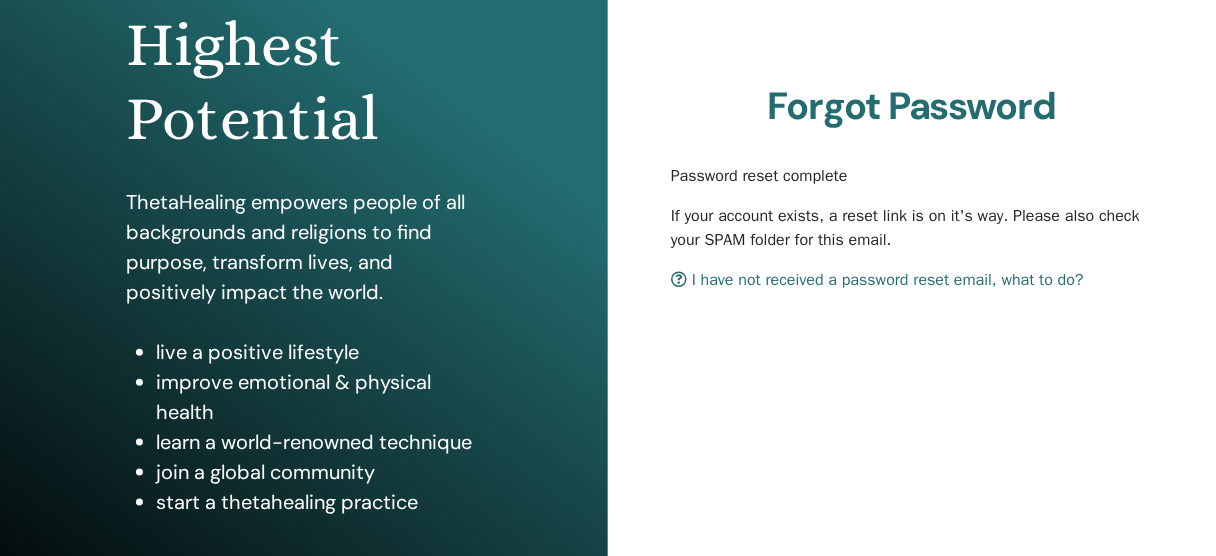 scroll, scrollTop: 240, scrollLeft: 0, axis: vertical 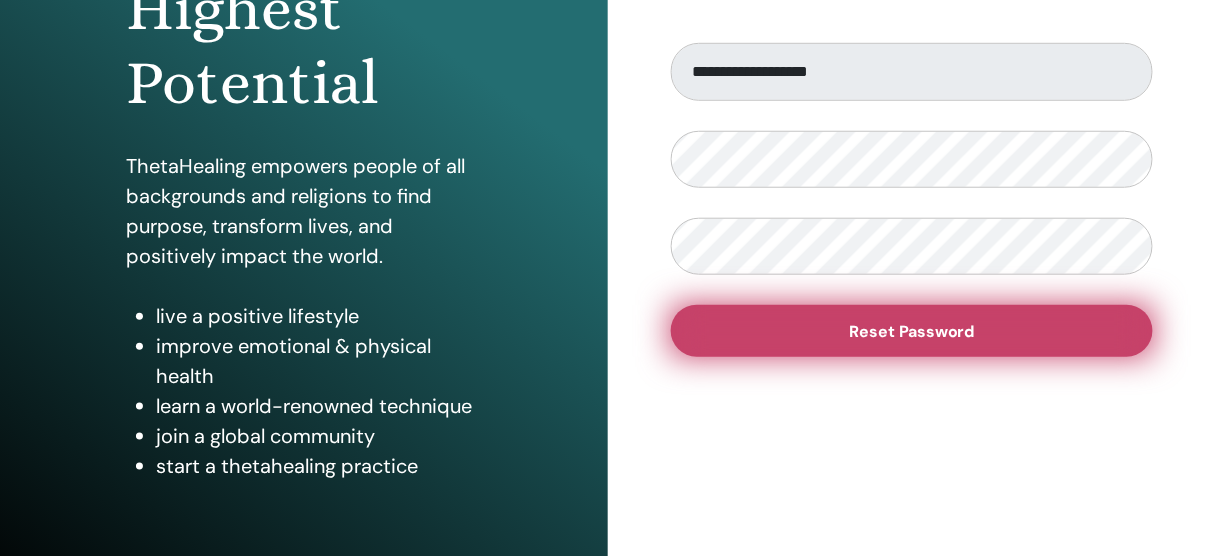 click on "Reset Password" at bounding box center (912, 331) 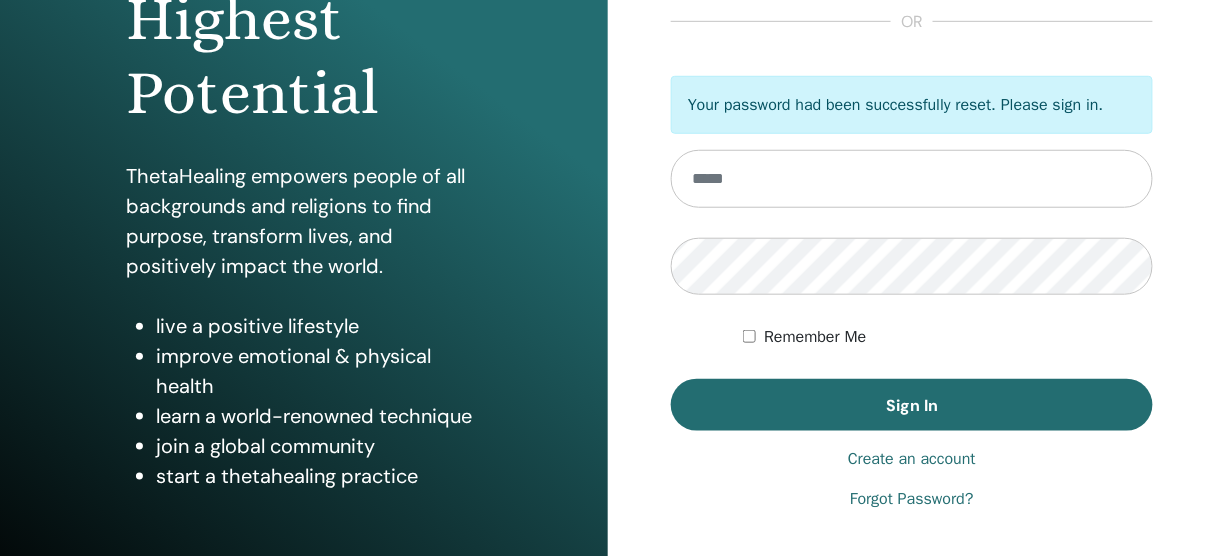 scroll, scrollTop: 320, scrollLeft: 0, axis: vertical 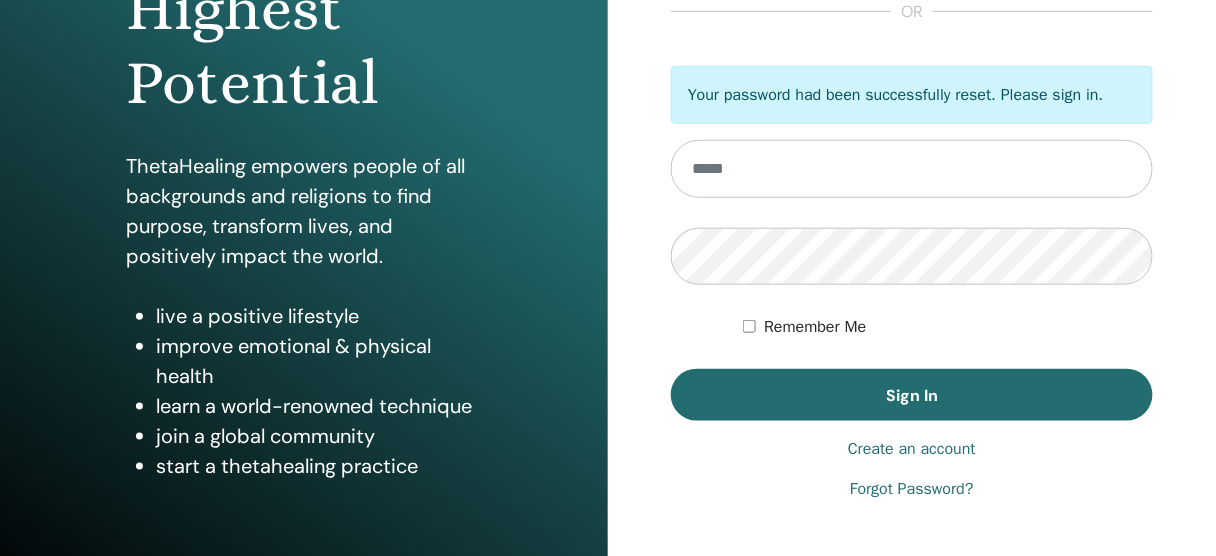 click at bounding box center [912, 169] 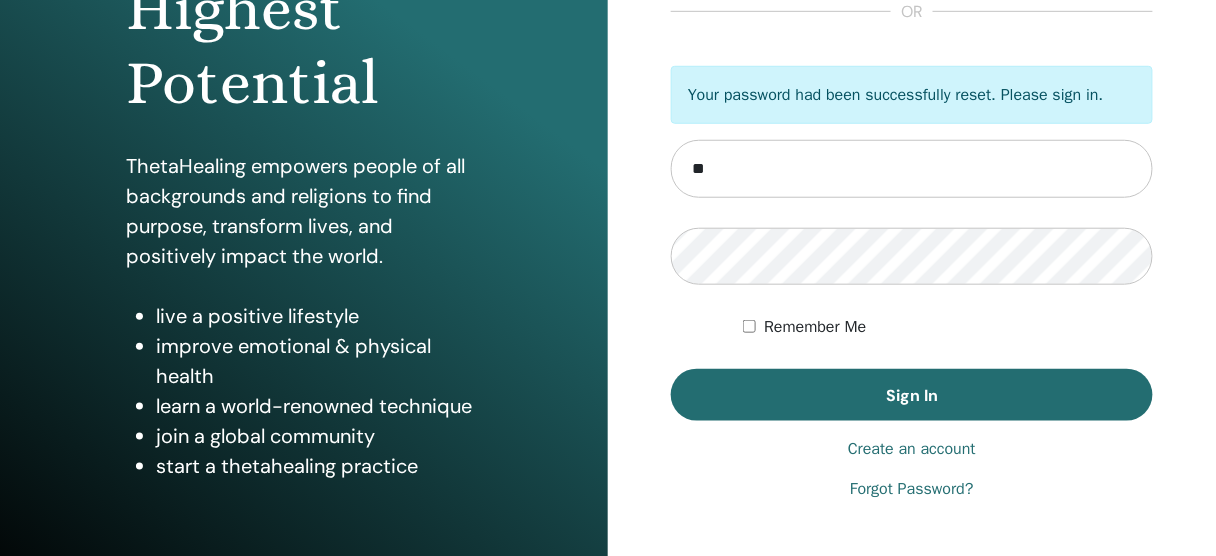 type on "**********" 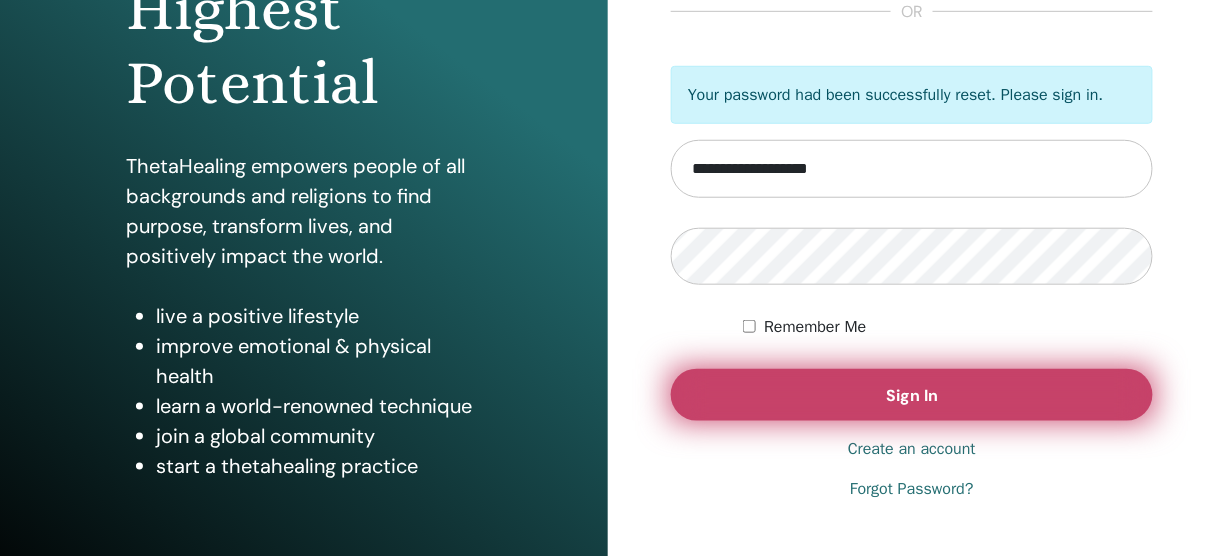 click on "Sign In" at bounding box center (912, 395) 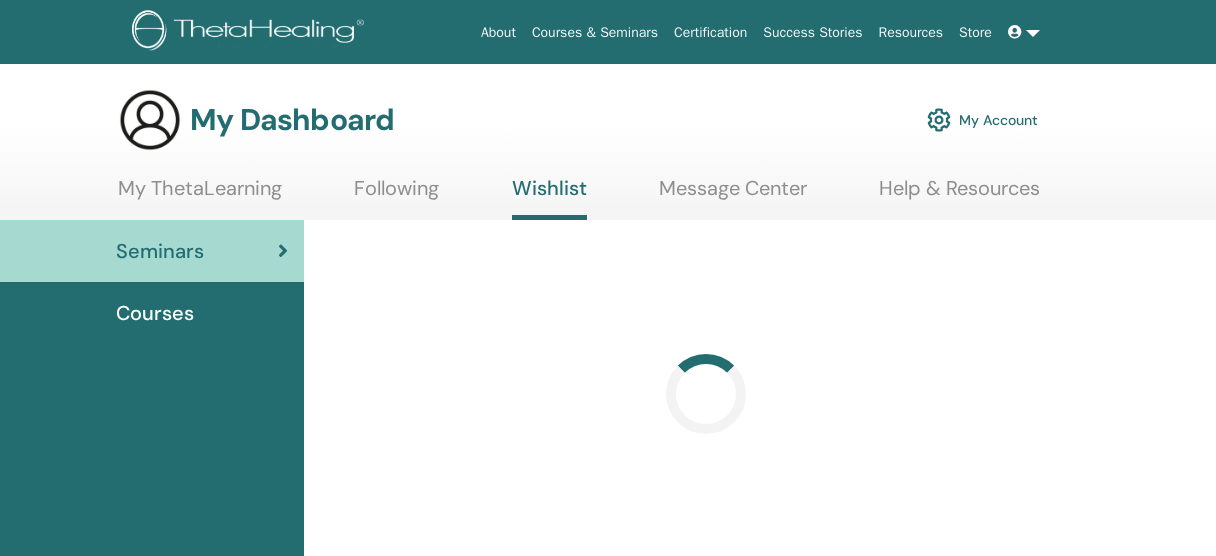 scroll, scrollTop: 0, scrollLeft: 0, axis: both 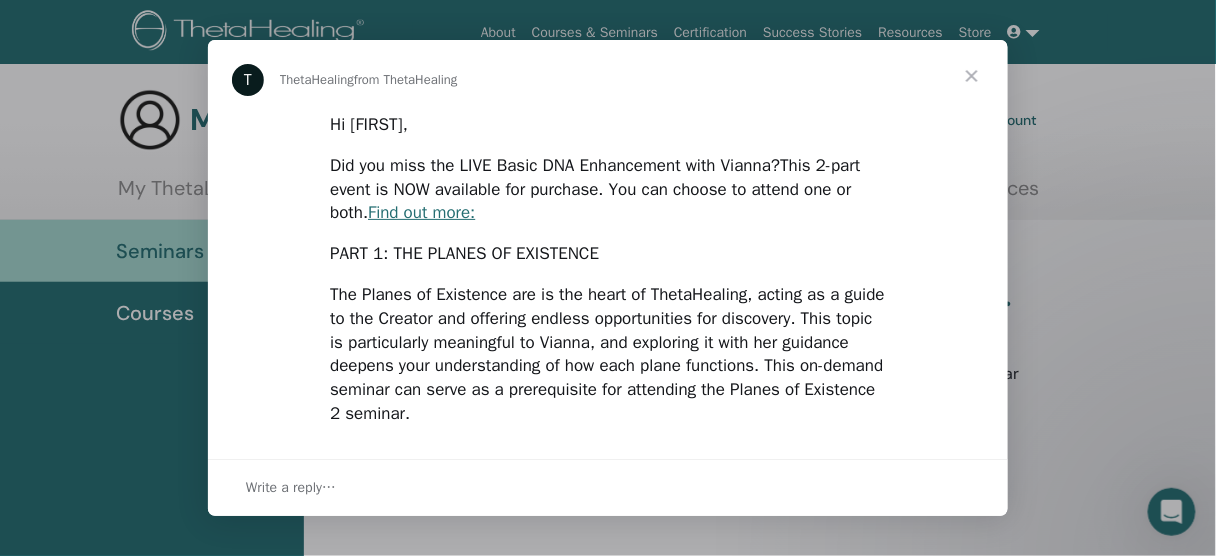 click at bounding box center (972, 76) 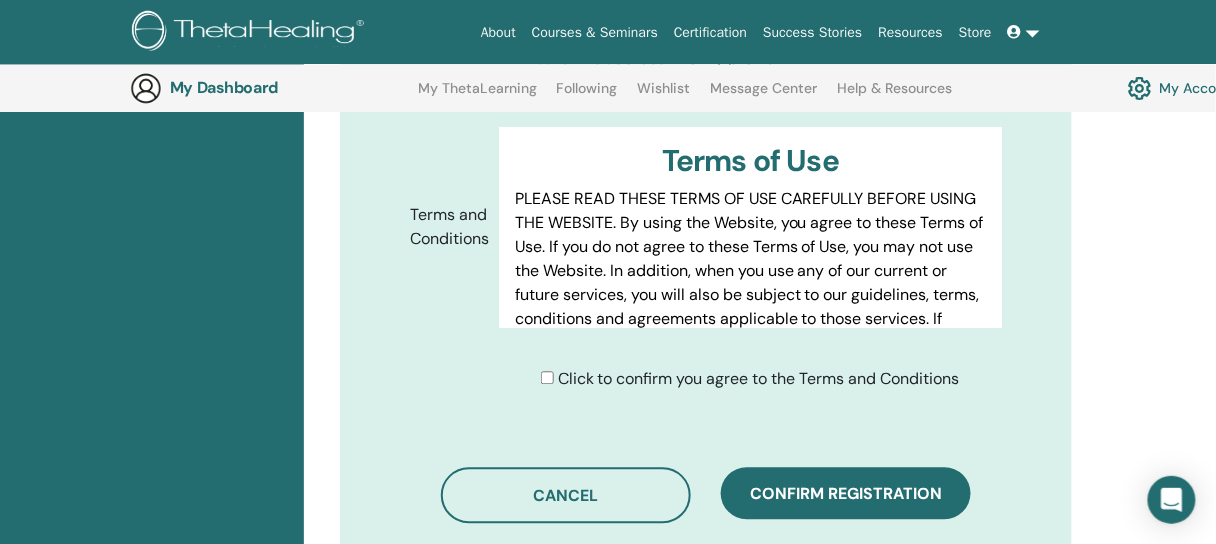 scroll, scrollTop: 1007, scrollLeft: 0, axis: vertical 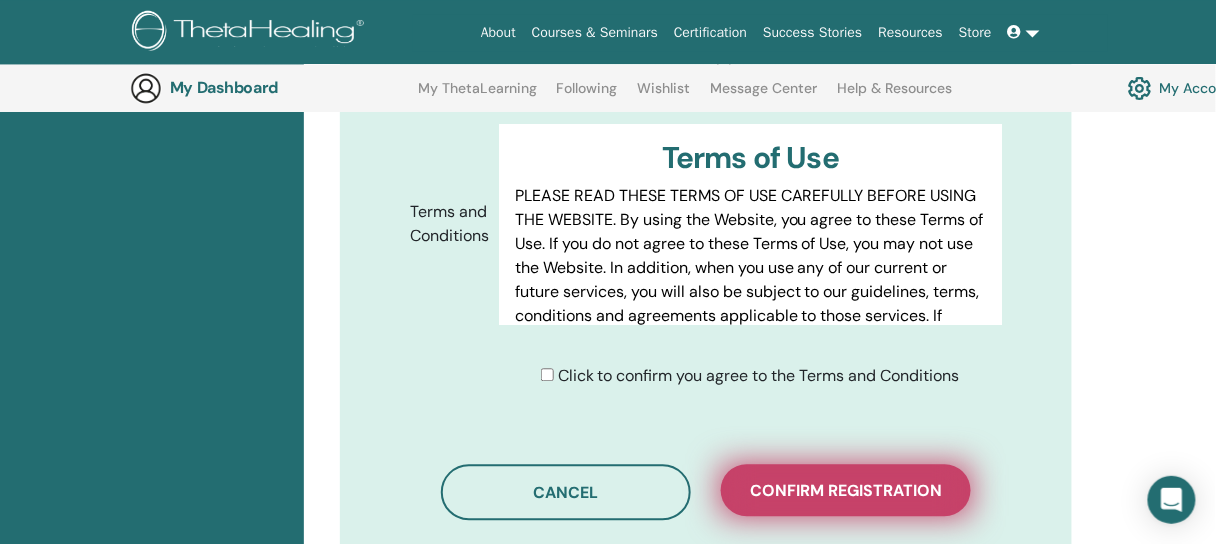 click on "Confirm registration" at bounding box center (846, 490) 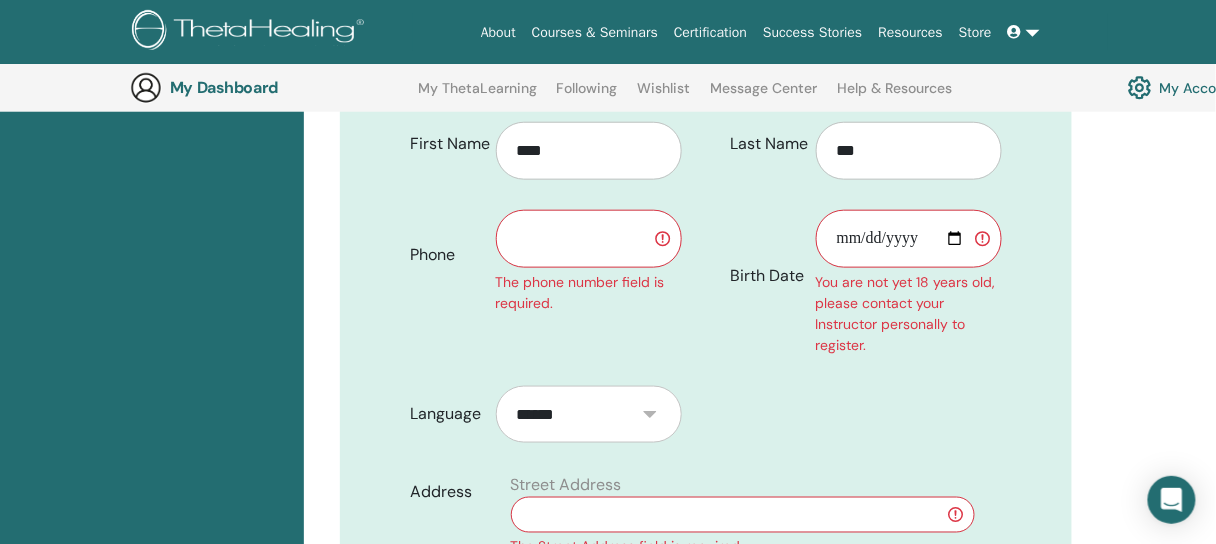 scroll, scrollTop: 367, scrollLeft: 0, axis: vertical 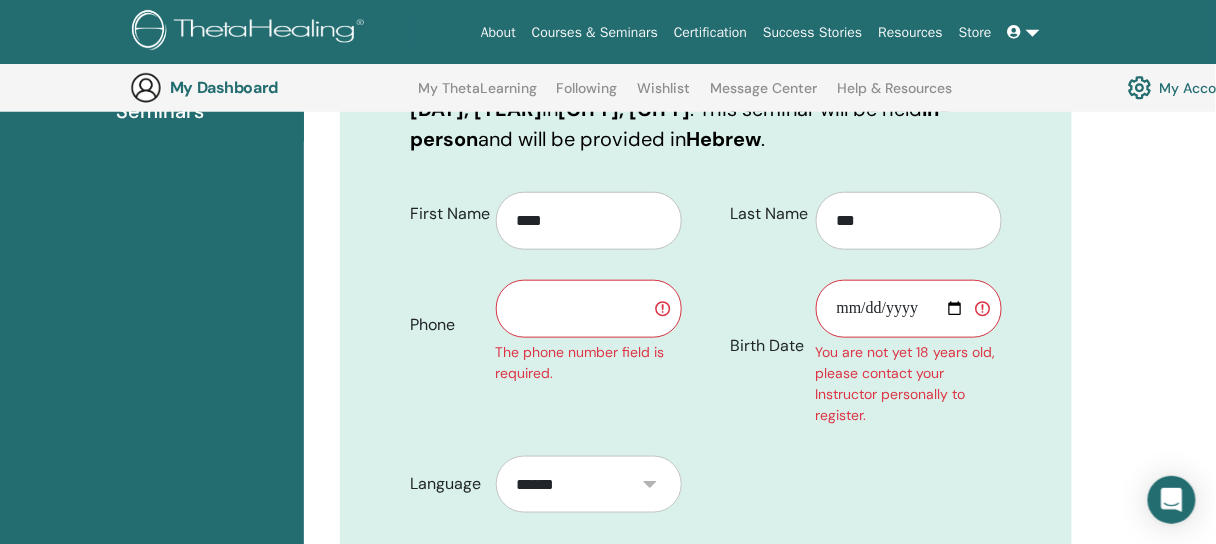drag, startPoint x: 576, startPoint y: 310, endPoint x: 592, endPoint y: 319, distance: 18.35756 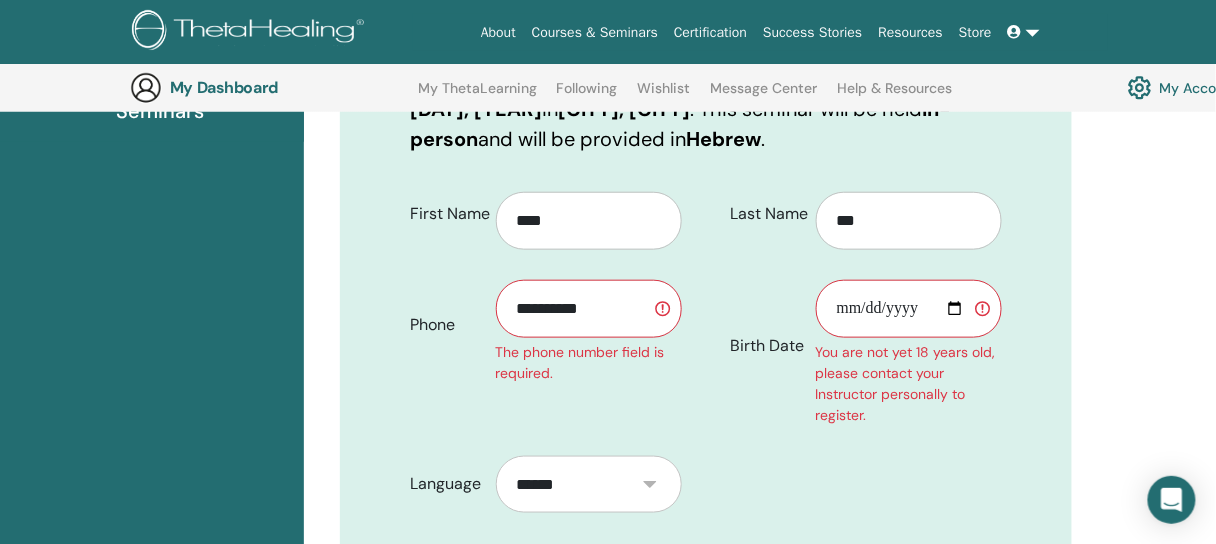 type on "**********" 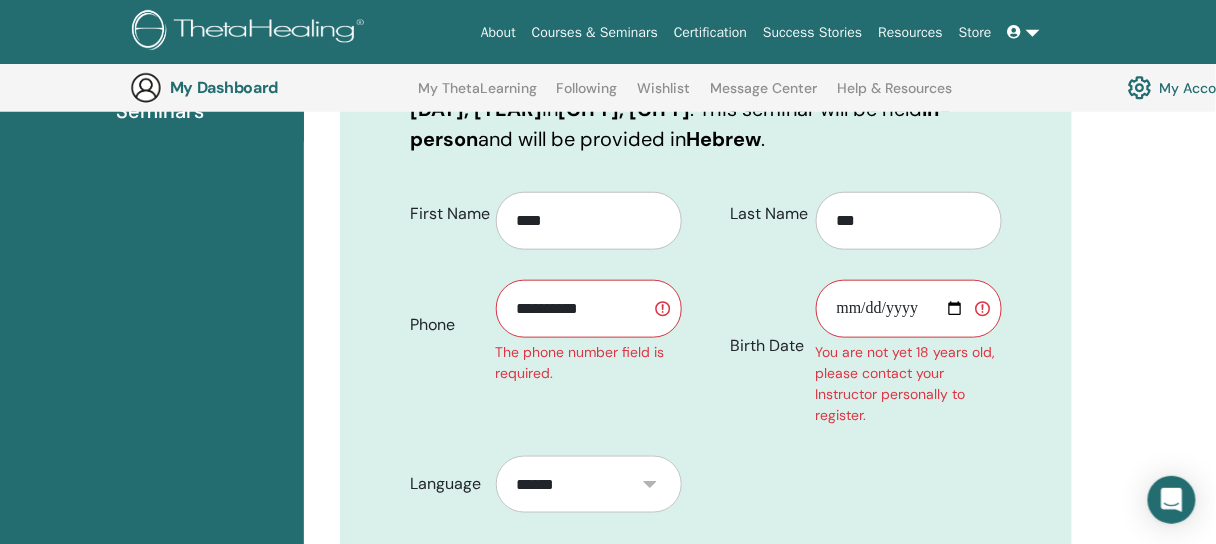 type on "**********" 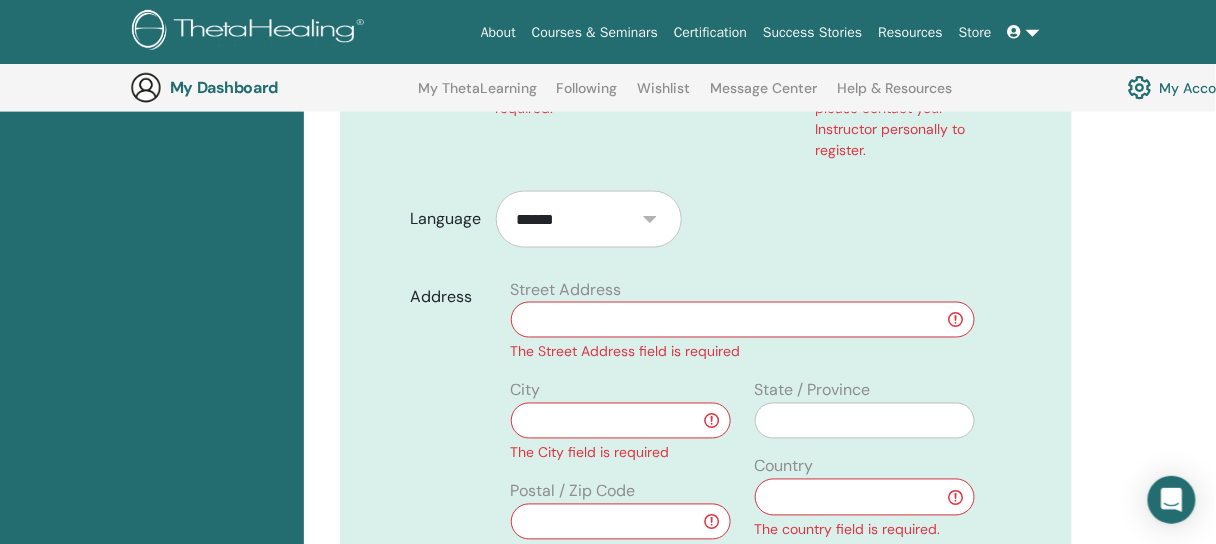 scroll, scrollTop: 687, scrollLeft: 0, axis: vertical 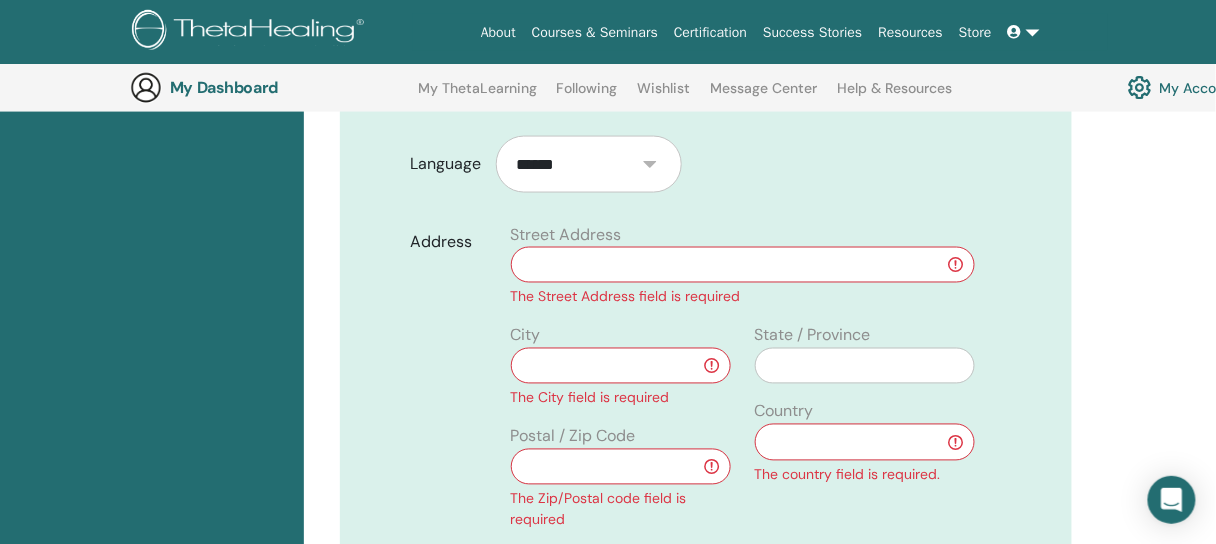 click at bounding box center [743, 265] 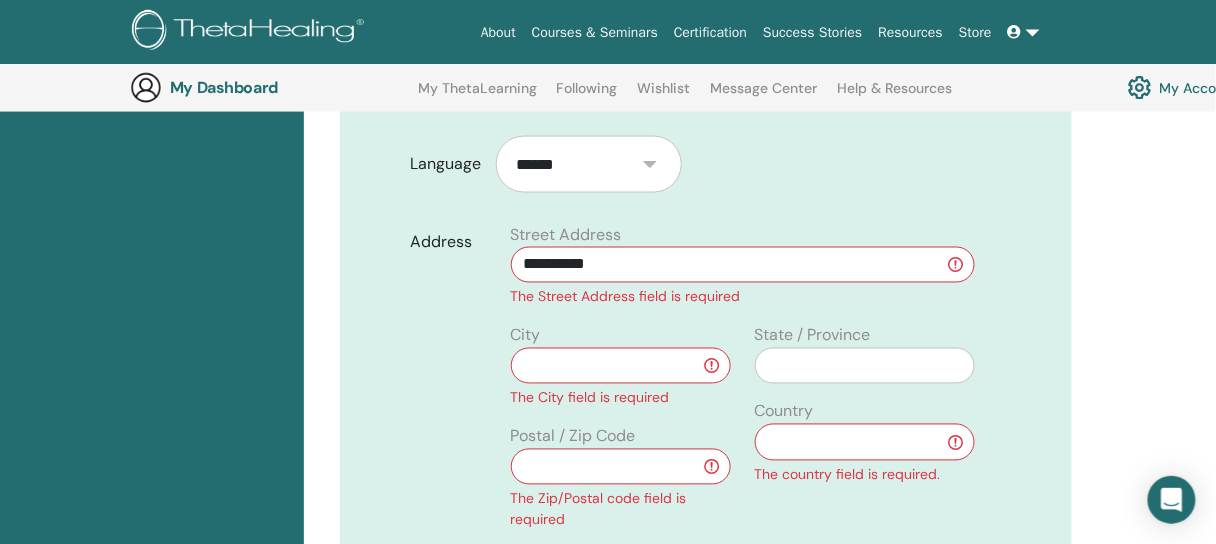 click on "**********" at bounding box center [743, 265] 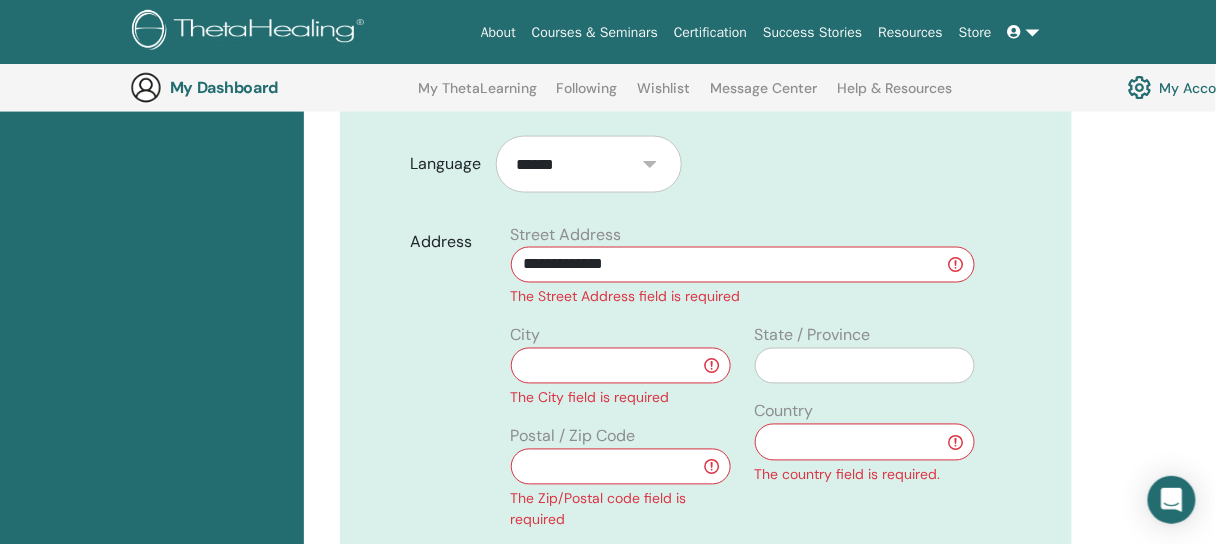 type on "**********" 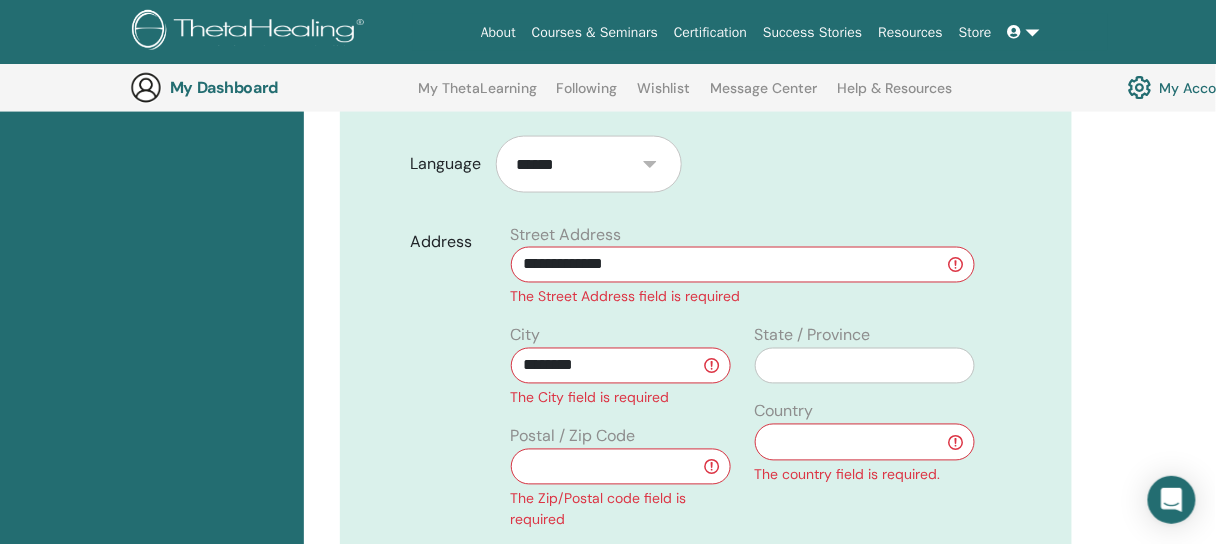 type on "********" 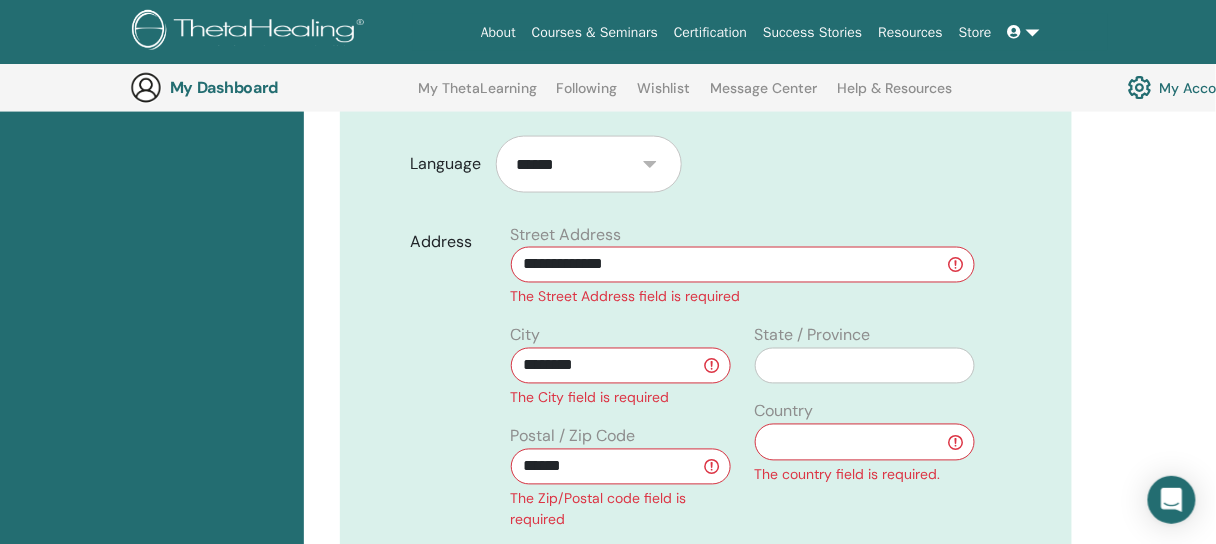 type on "******" 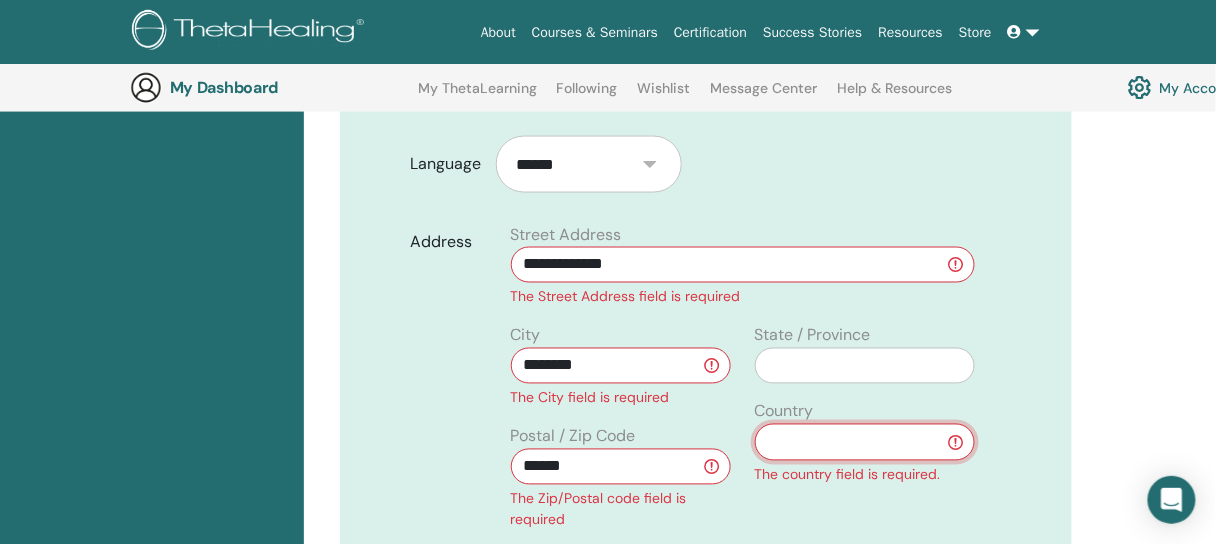 click on "**********" at bounding box center [865, 442] 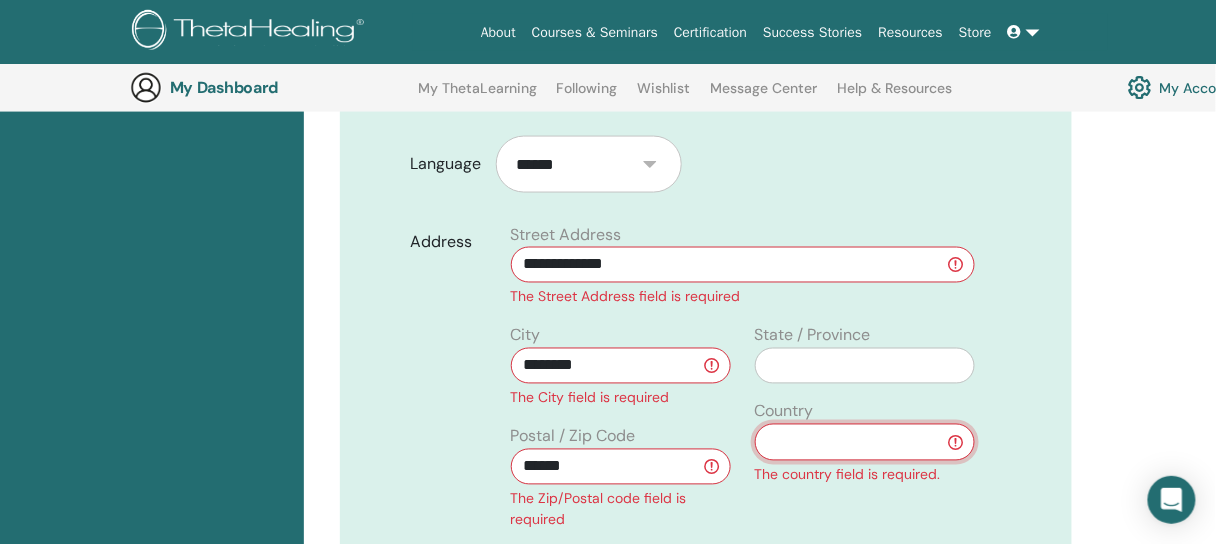 select on "**" 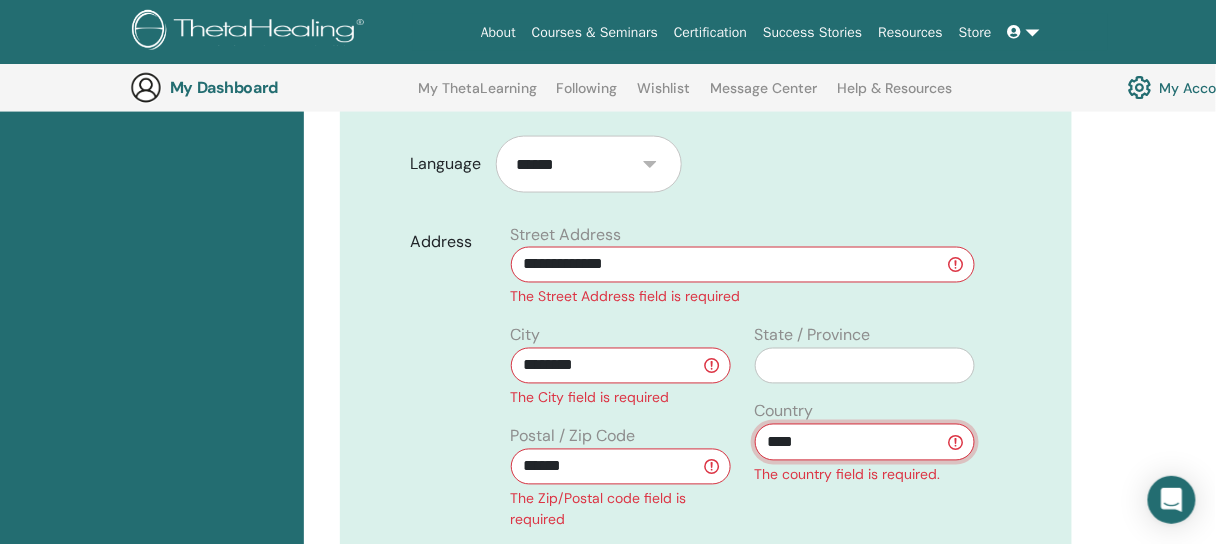 click on "**********" at bounding box center [865, 442] 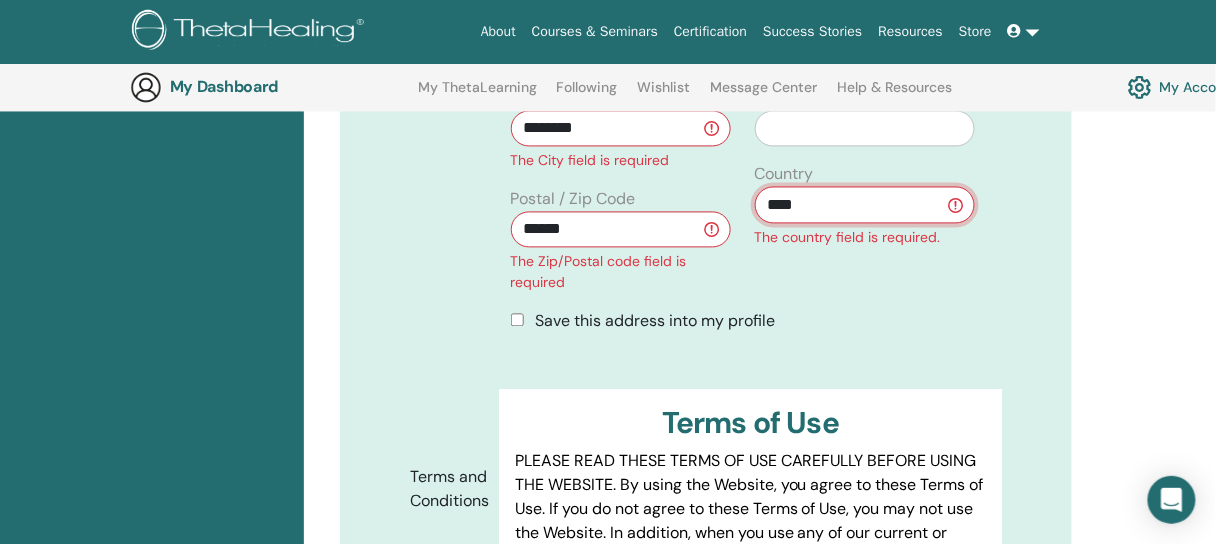 scroll, scrollTop: 927, scrollLeft: 0, axis: vertical 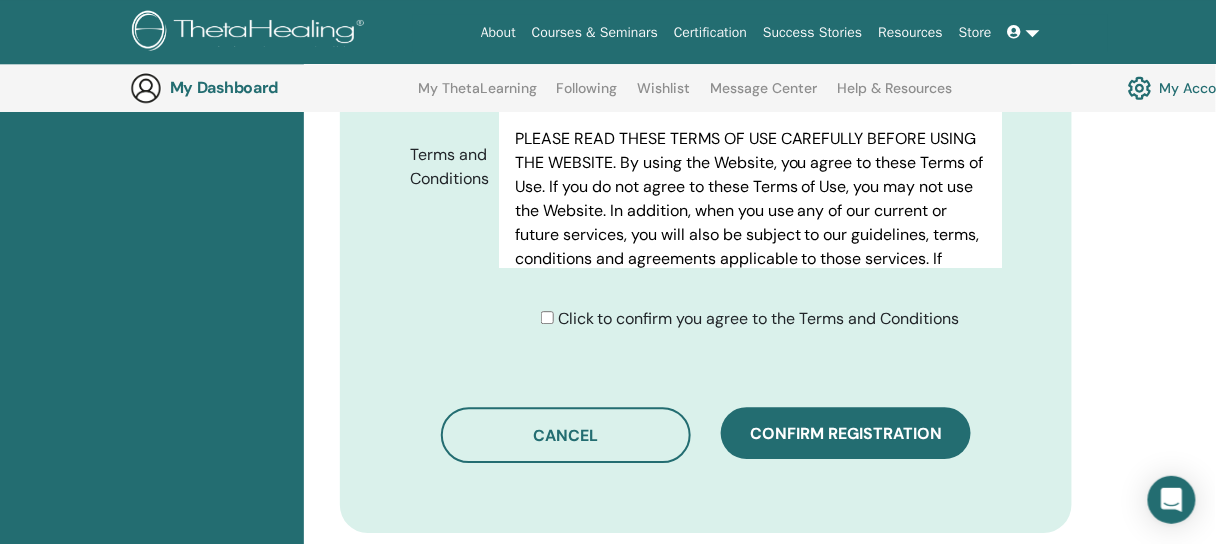 click on "Confirm registration" at bounding box center (846, 433) 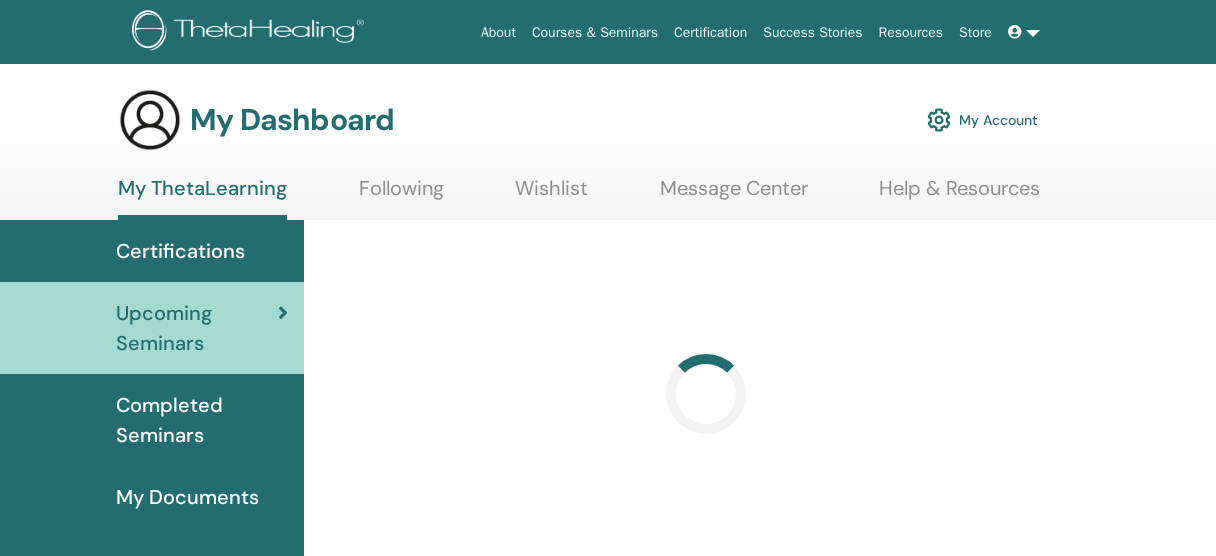 scroll, scrollTop: 0, scrollLeft: 0, axis: both 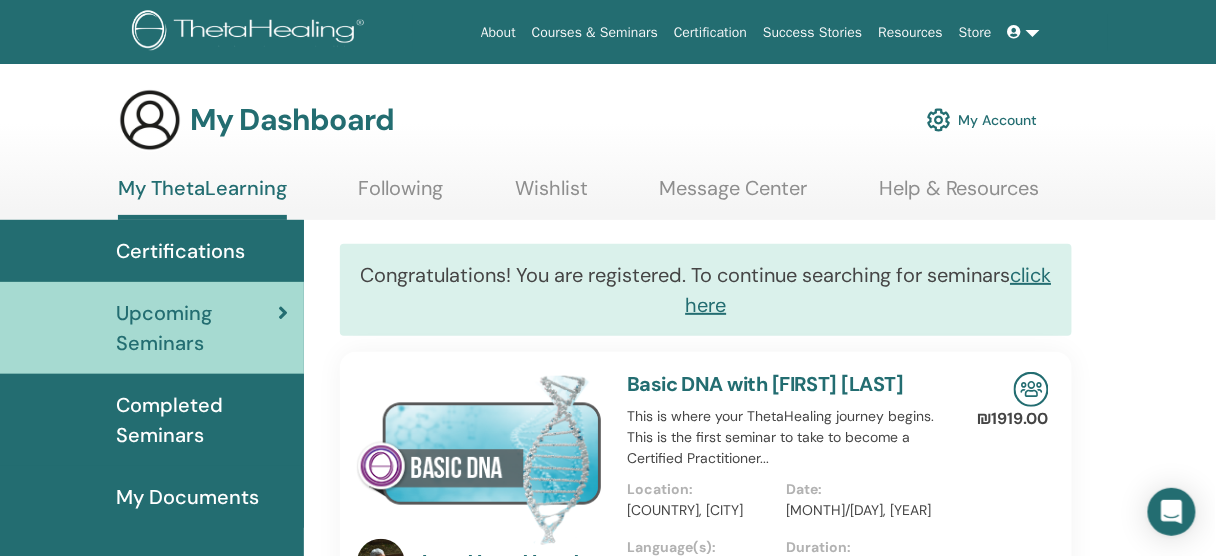click at bounding box center (1024, 32) 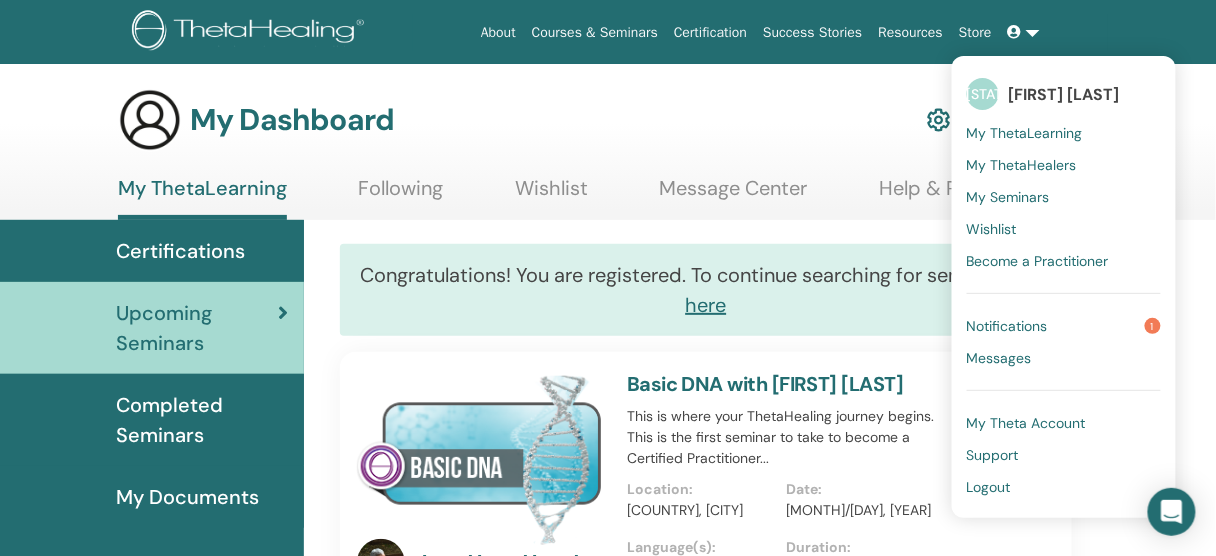 click on "Logout" at bounding box center (989, 487) 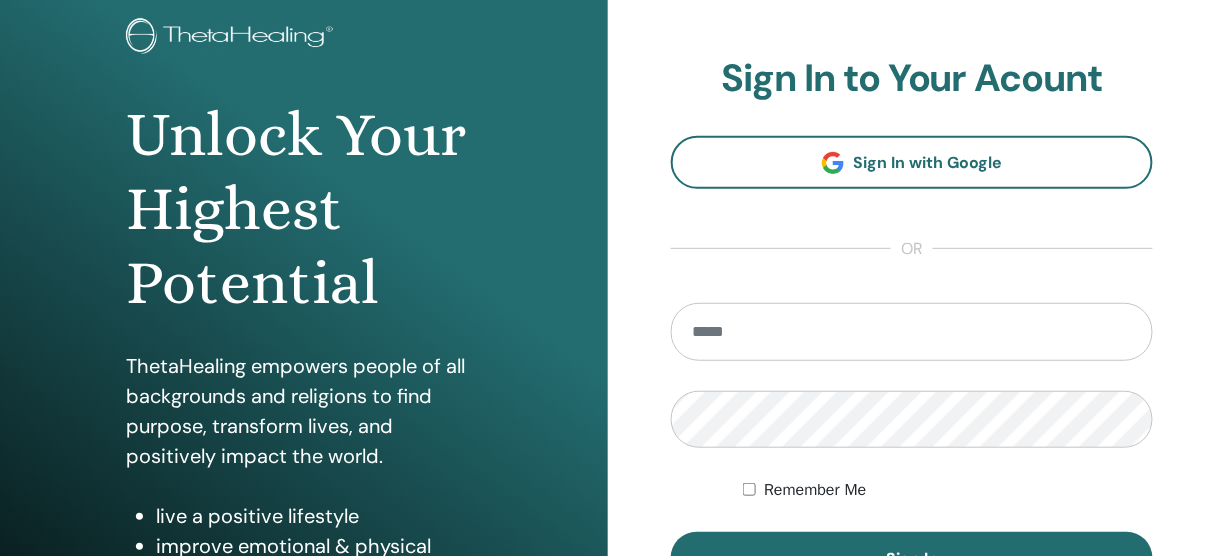 scroll, scrollTop: 160, scrollLeft: 0, axis: vertical 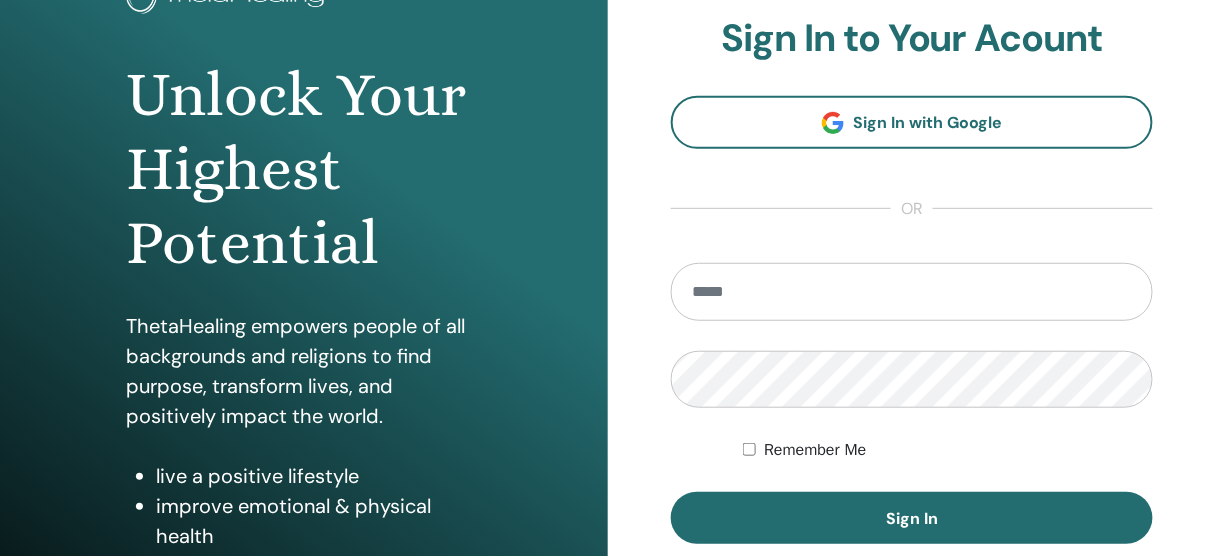 click at bounding box center [912, 292] 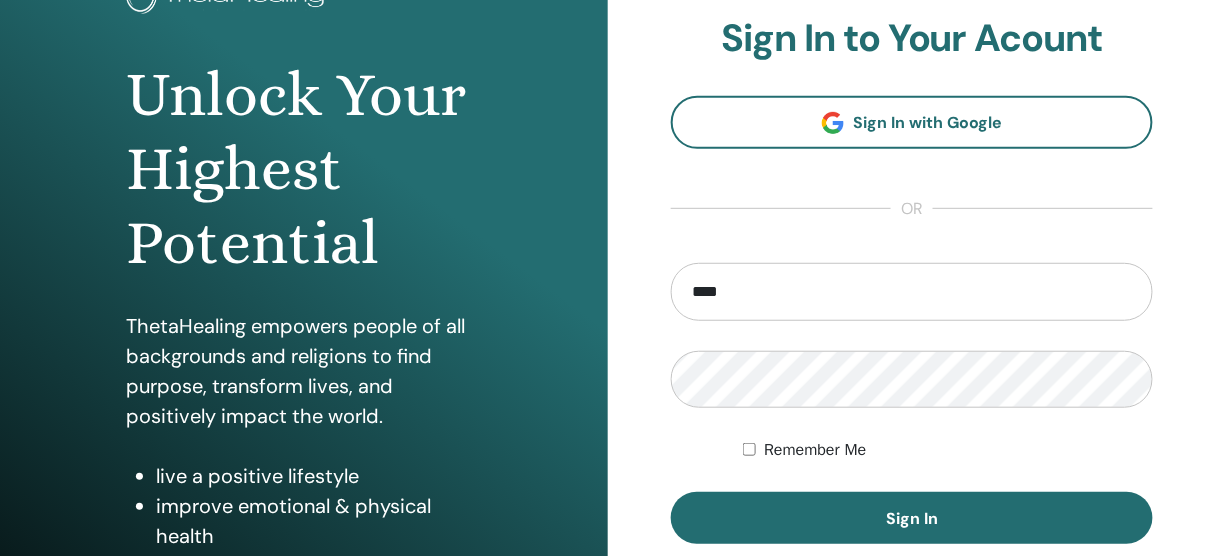 type on "**********" 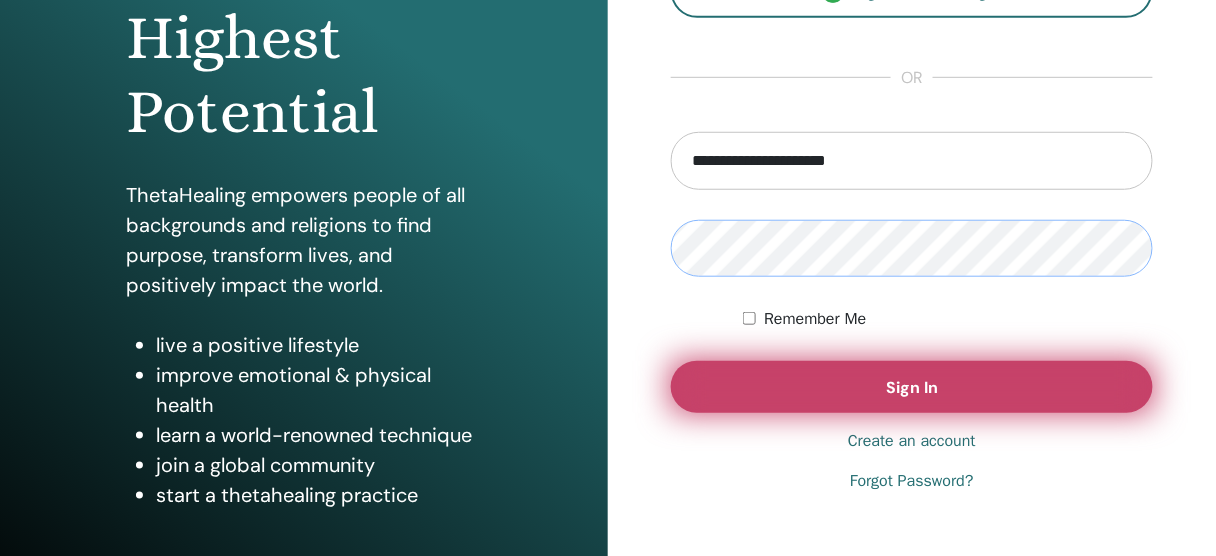 scroll, scrollTop: 320, scrollLeft: 0, axis: vertical 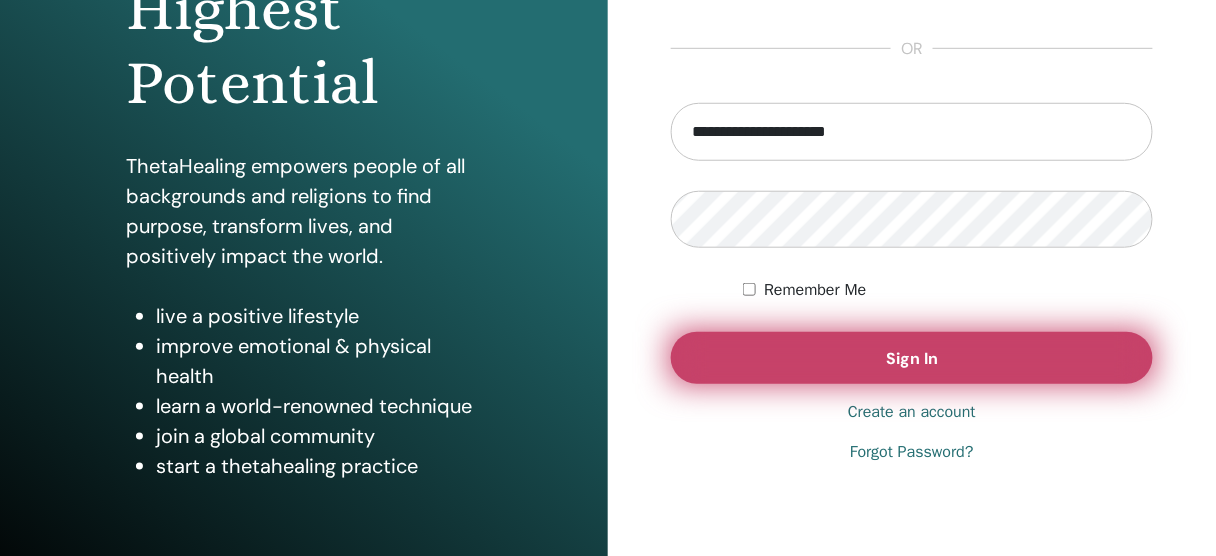 click on "Sign In" at bounding box center [912, 358] 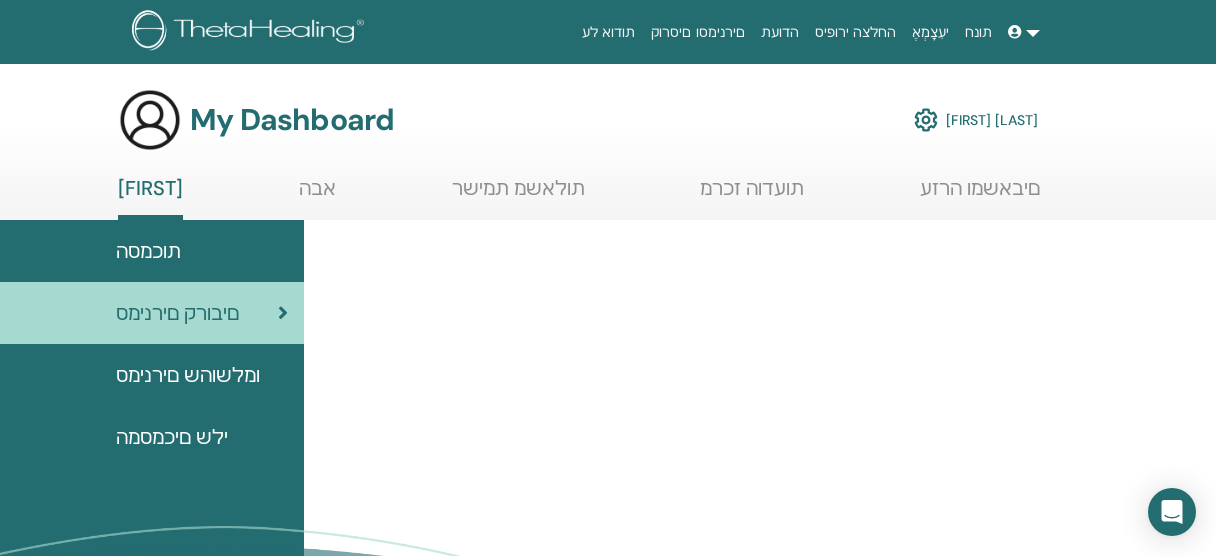 scroll, scrollTop: 0, scrollLeft: 0, axis: both 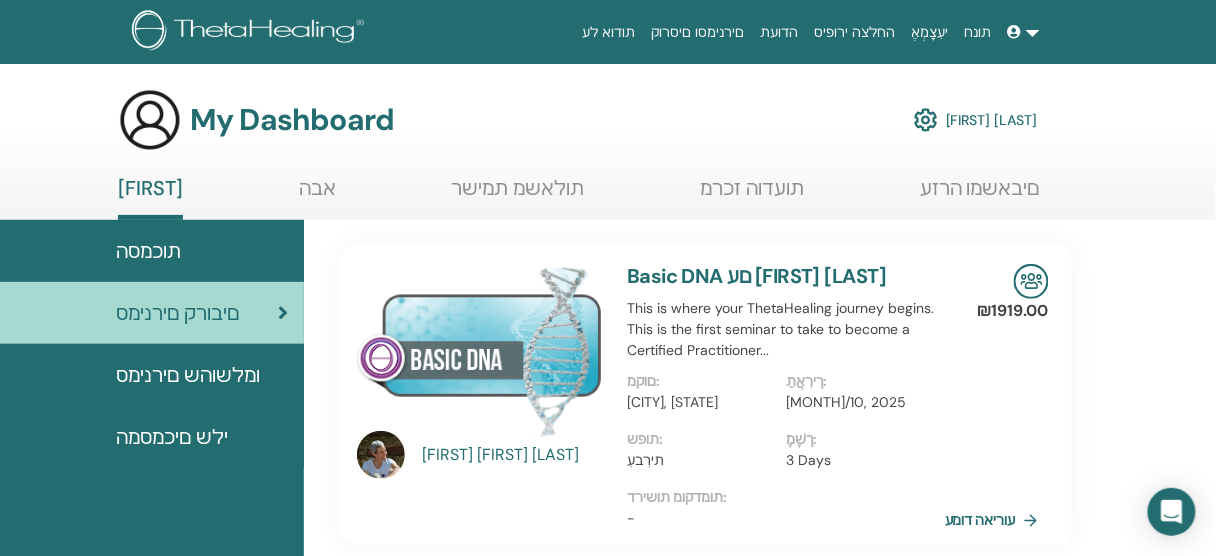 click at bounding box center [926, 120] 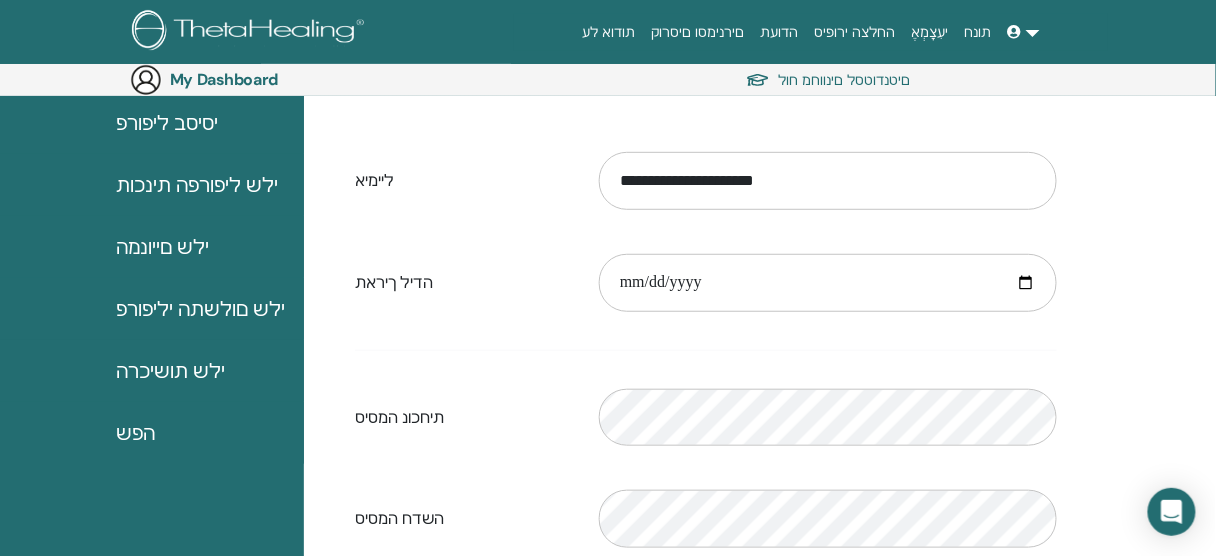 scroll, scrollTop: 192, scrollLeft: 0, axis: vertical 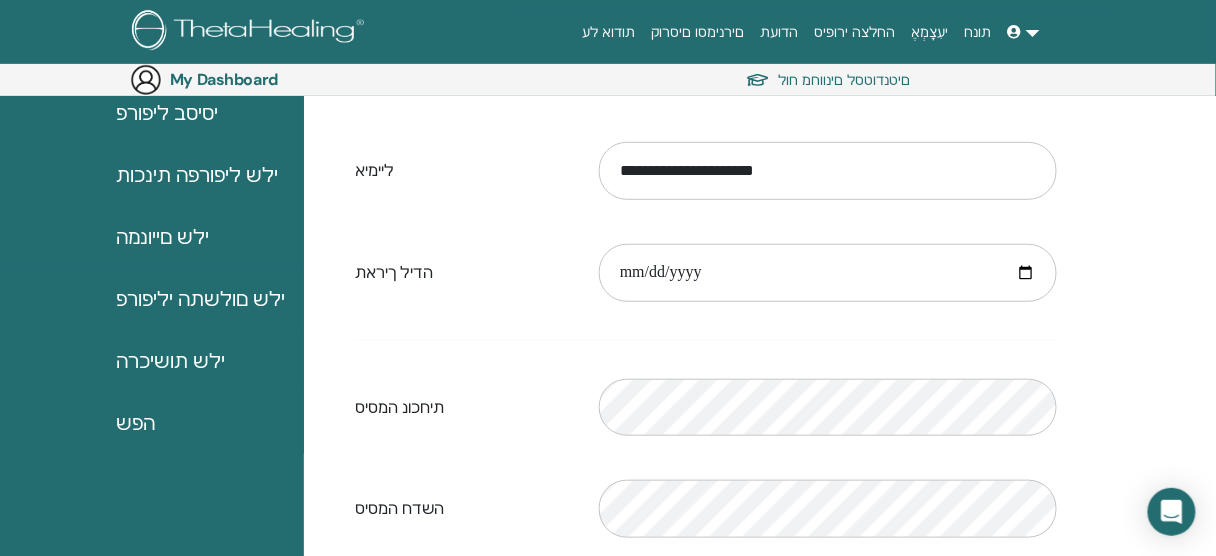 click on "הפש" at bounding box center [135, 423] 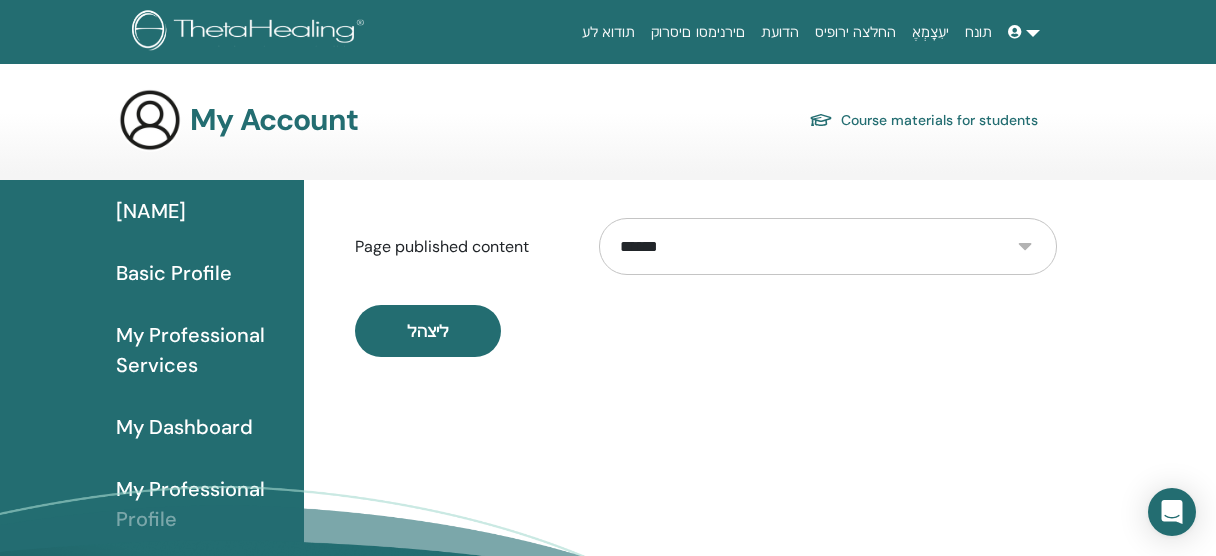 scroll, scrollTop: 0, scrollLeft: 0, axis: both 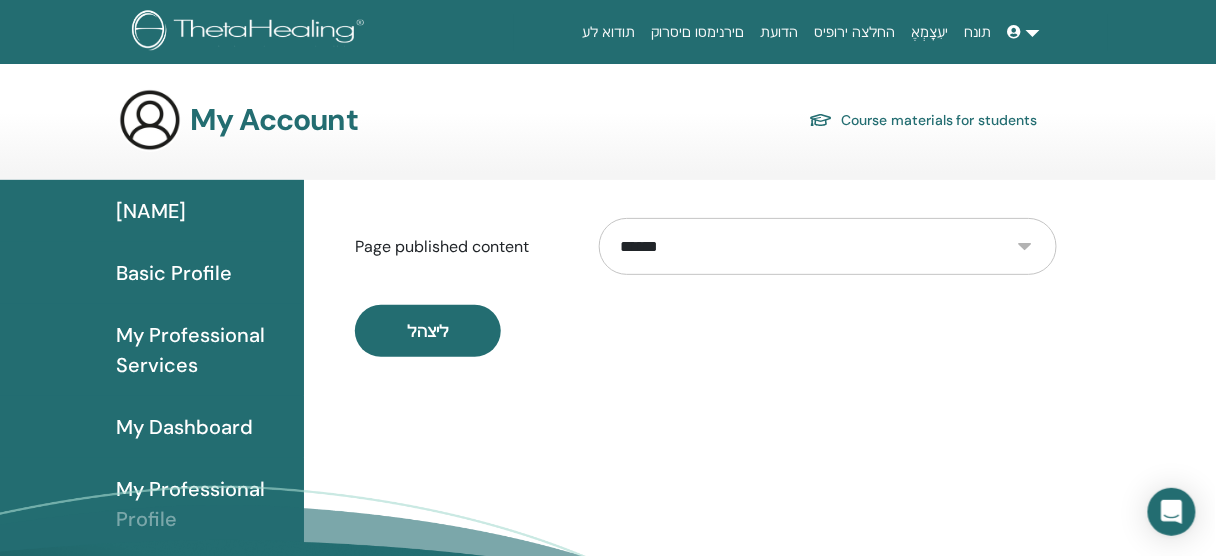 click on "**********" at bounding box center [828, 246] 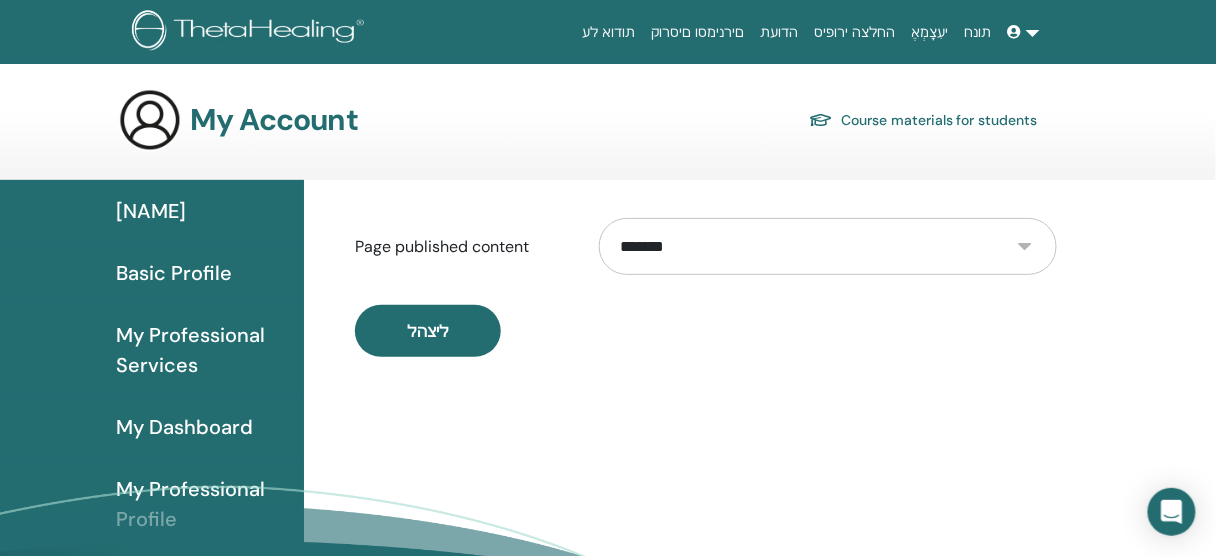 click on "**********" at bounding box center (828, 246) 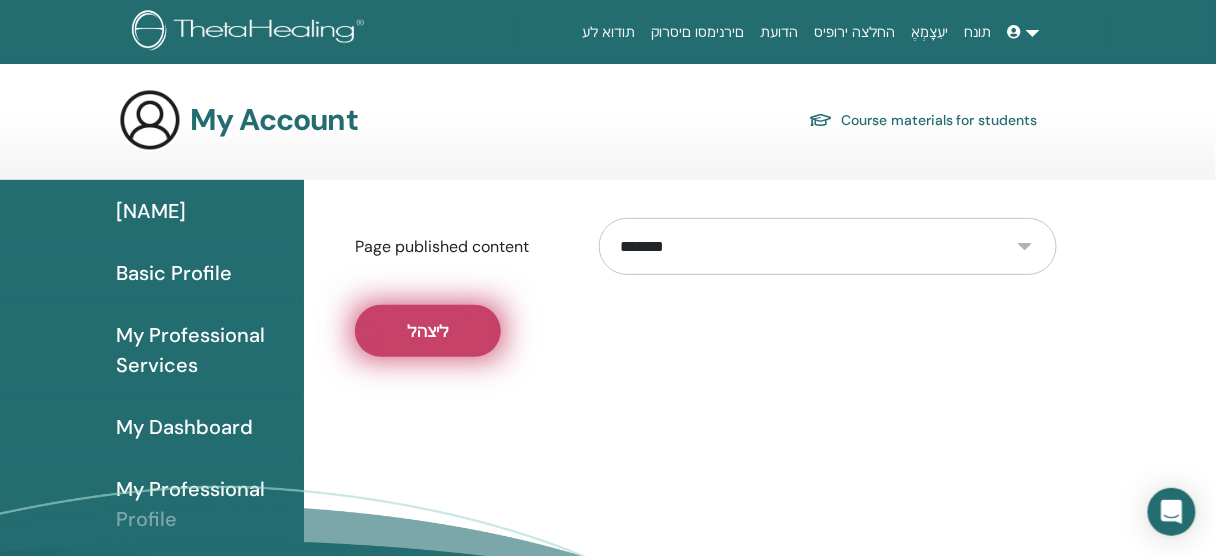 click on "ליצהל" at bounding box center (428, 331) 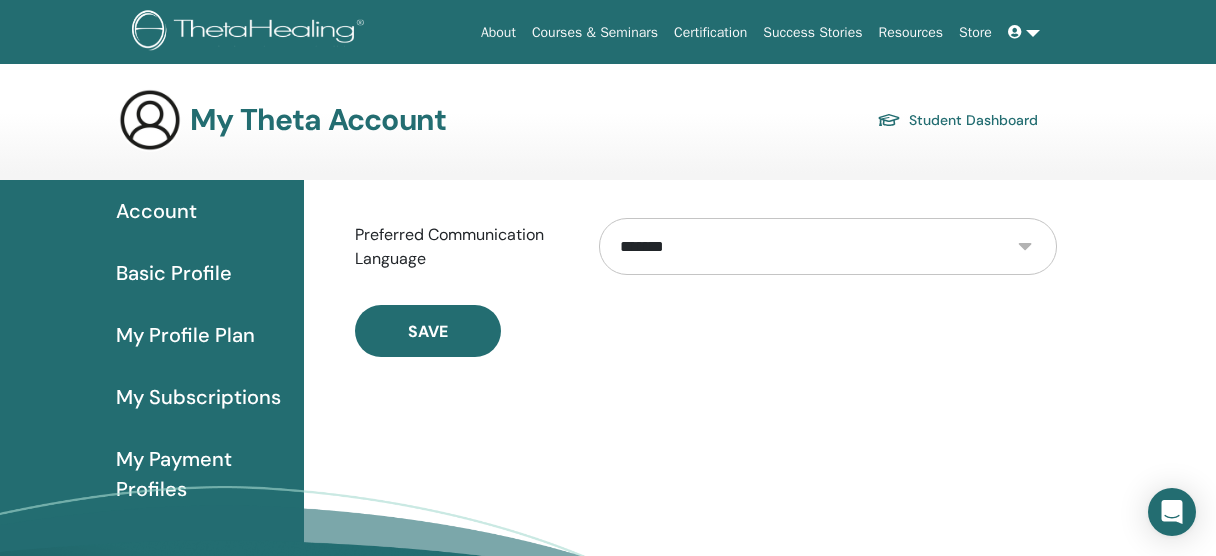 scroll, scrollTop: 0, scrollLeft: 0, axis: both 